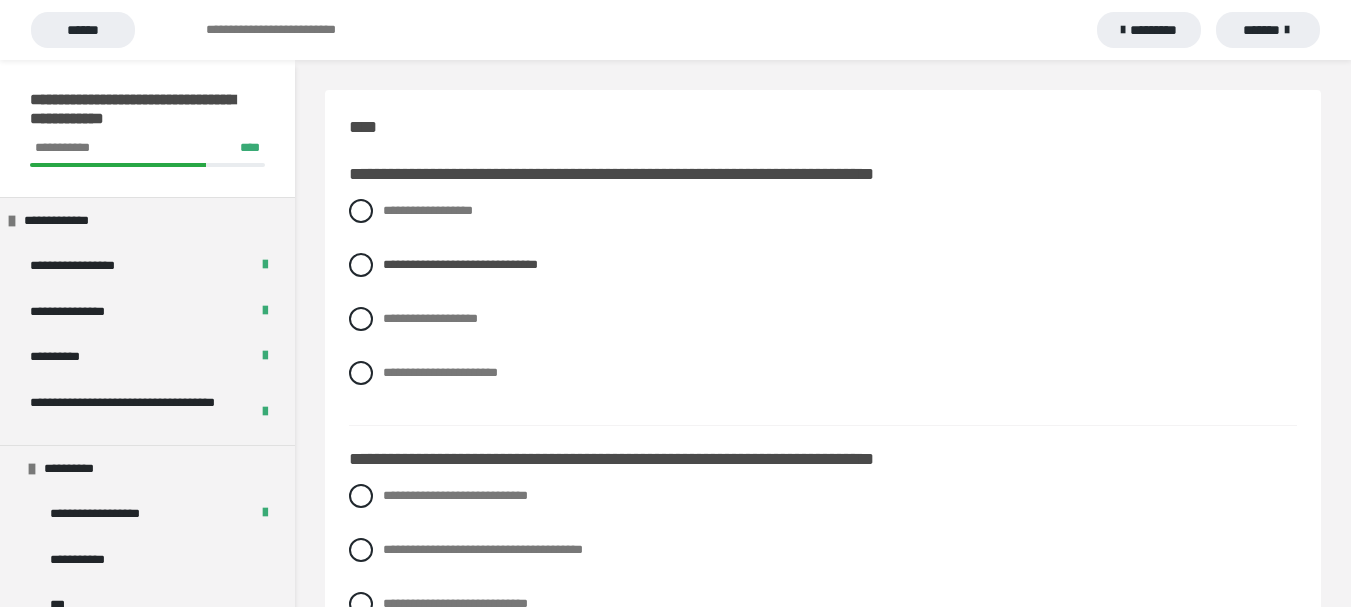 scroll, scrollTop: 2640, scrollLeft: 0, axis: vertical 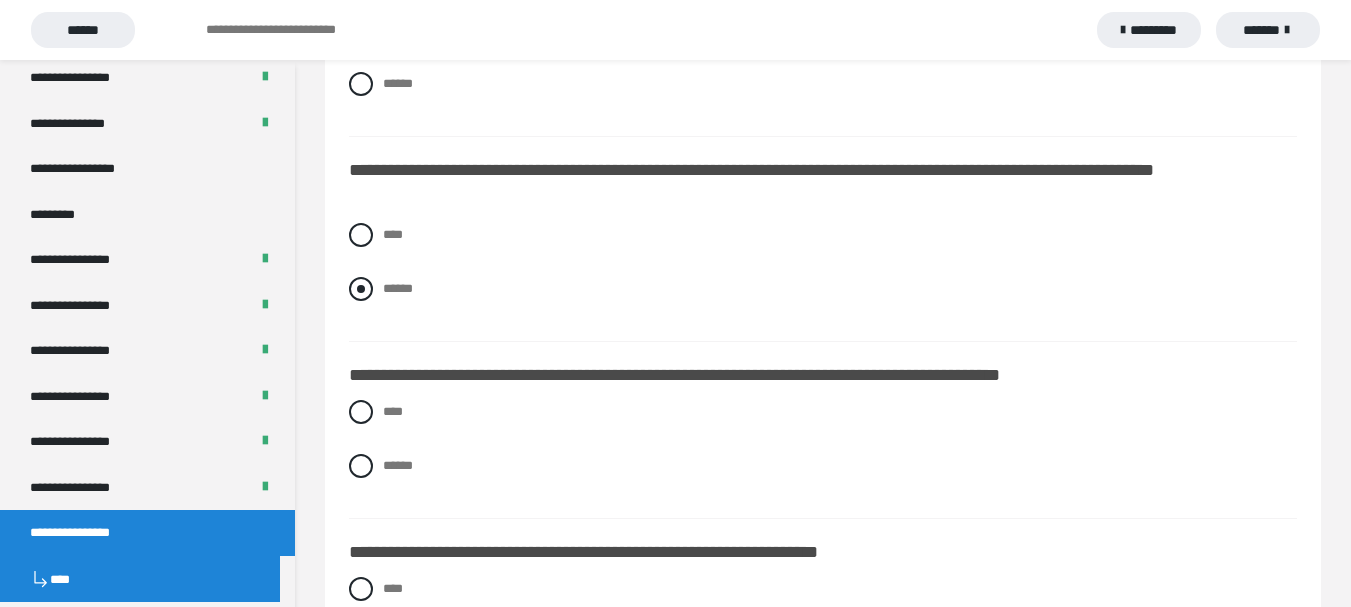 click at bounding box center [361, 289] 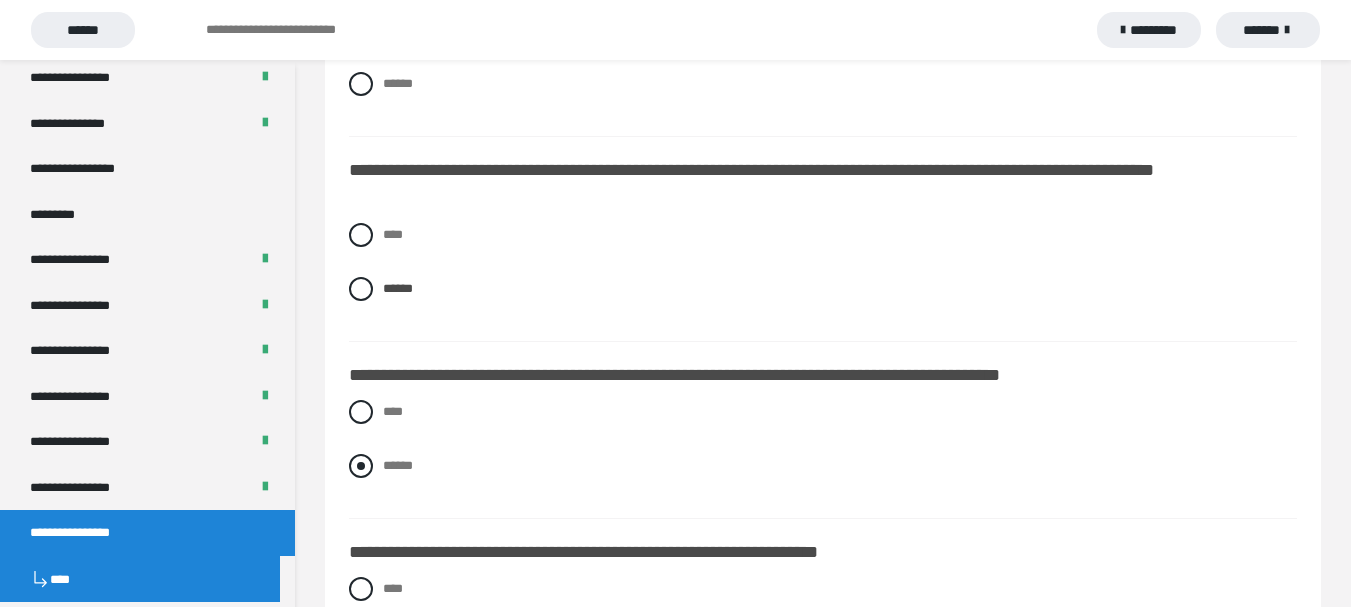 click at bounding box center (361, 466) 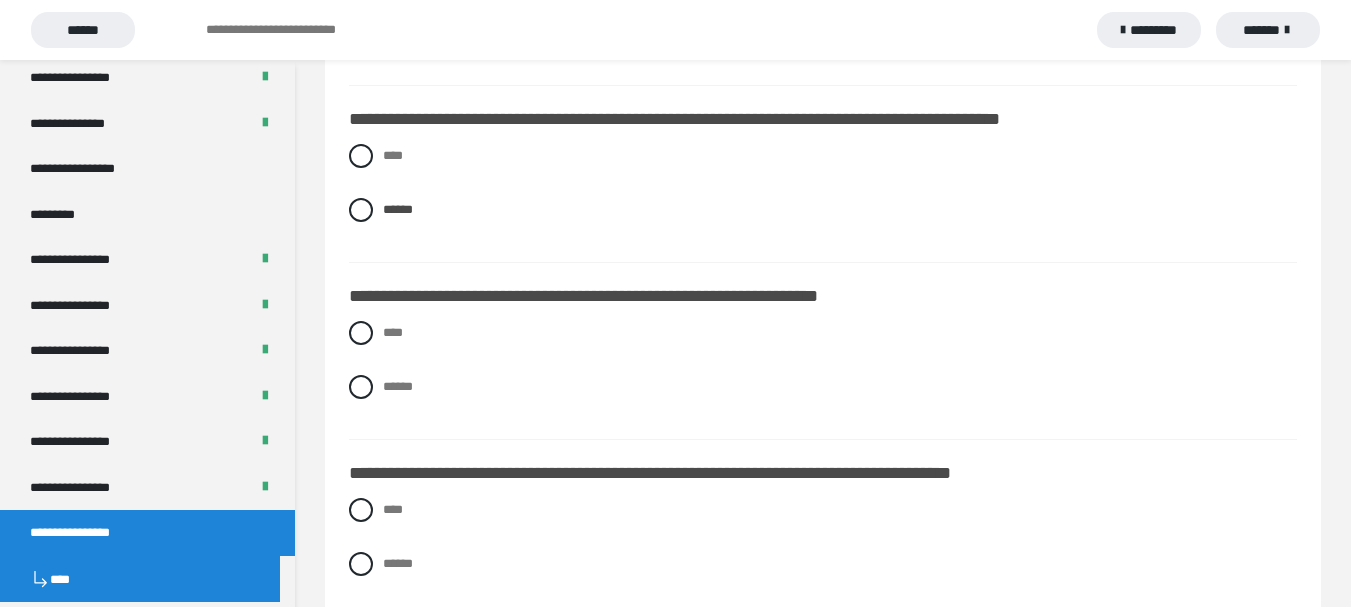 scroll, scrollTop: 2920, scrollLeft: 0, axis: vertical 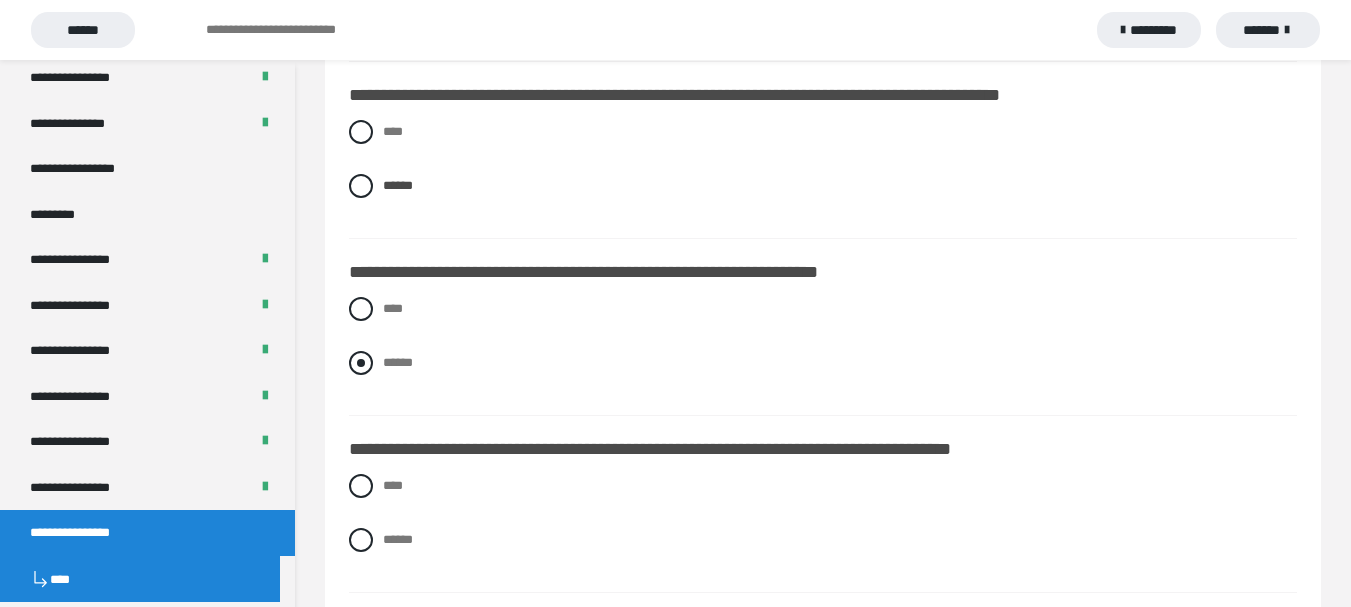 click at bounding box center [361, 363] 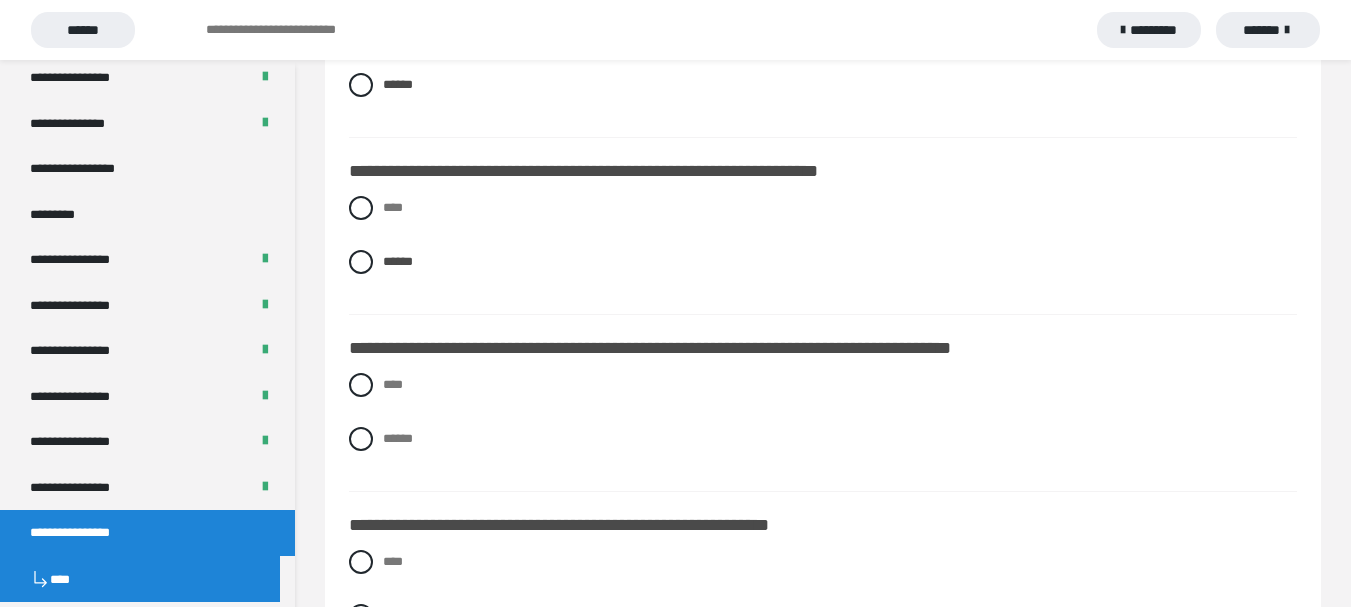 scroll, scrollTop: 3040, scrollLeft: 0, axis: vertical 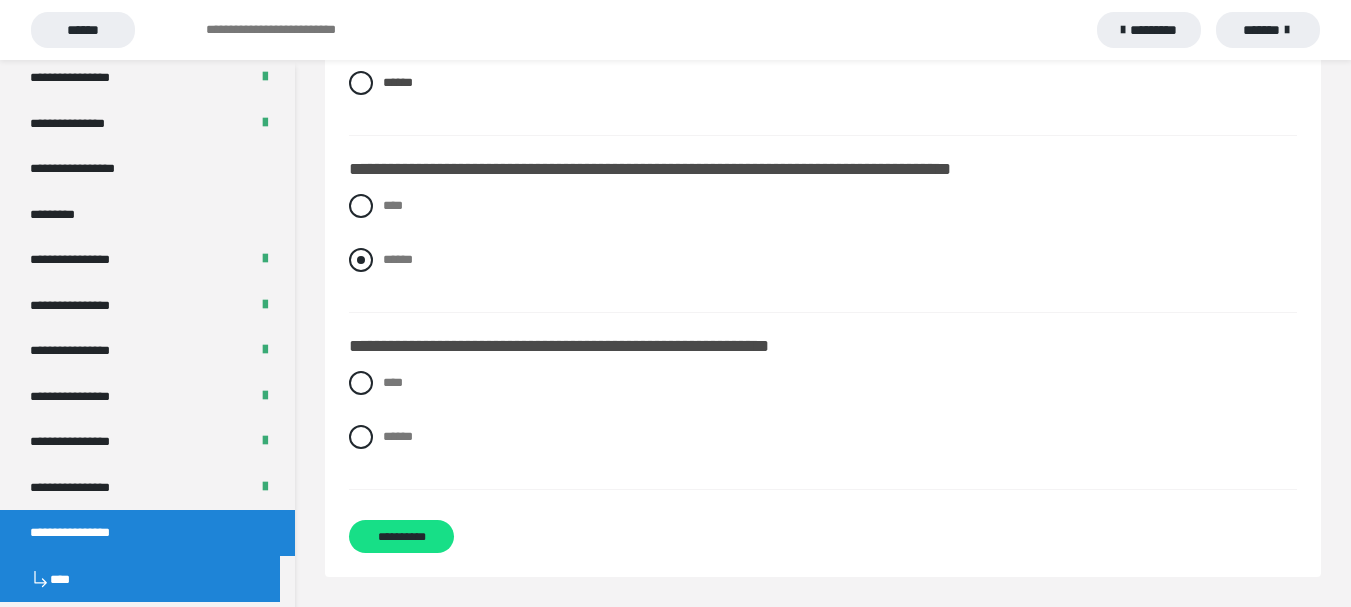 click at bounding box center (361, 260) 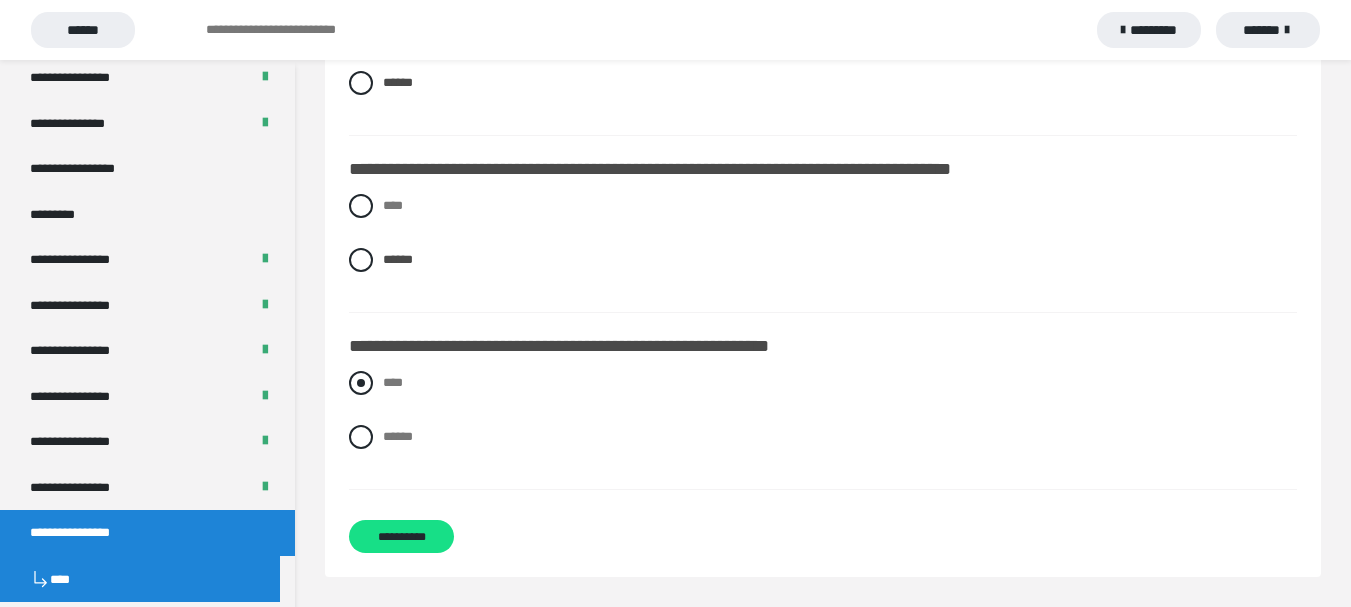 click at bounding box center [361, 383] 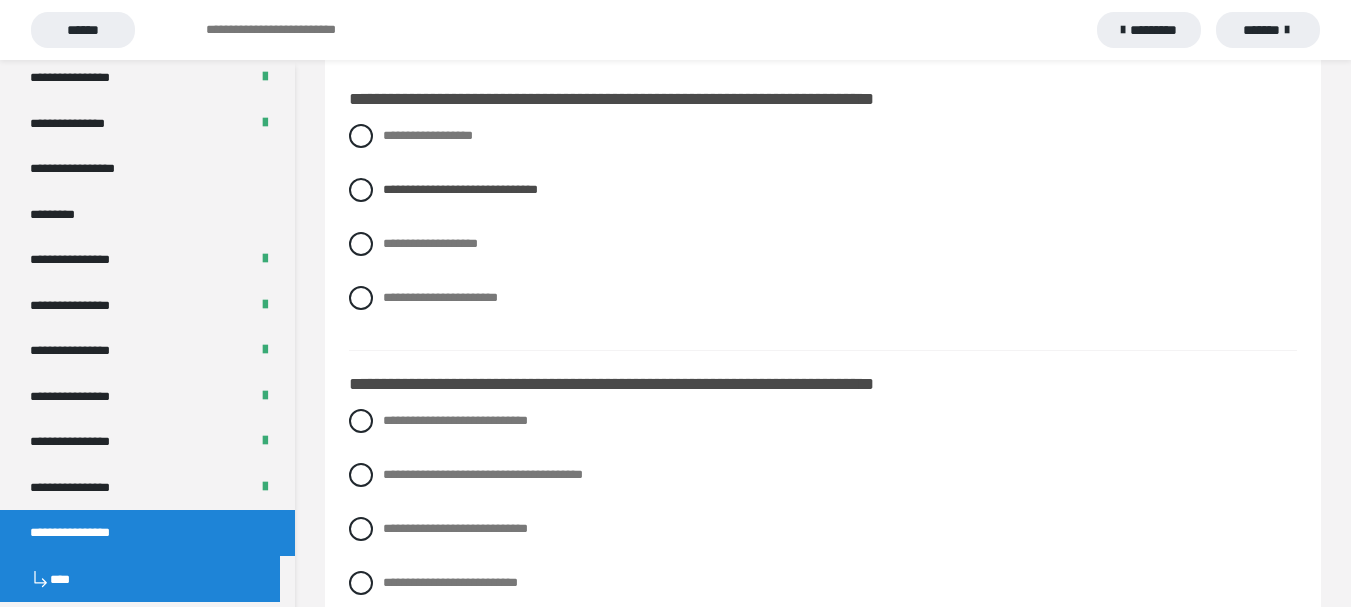 scroll, scrollTop: 94, scrollLeft: 0, axis: vertical 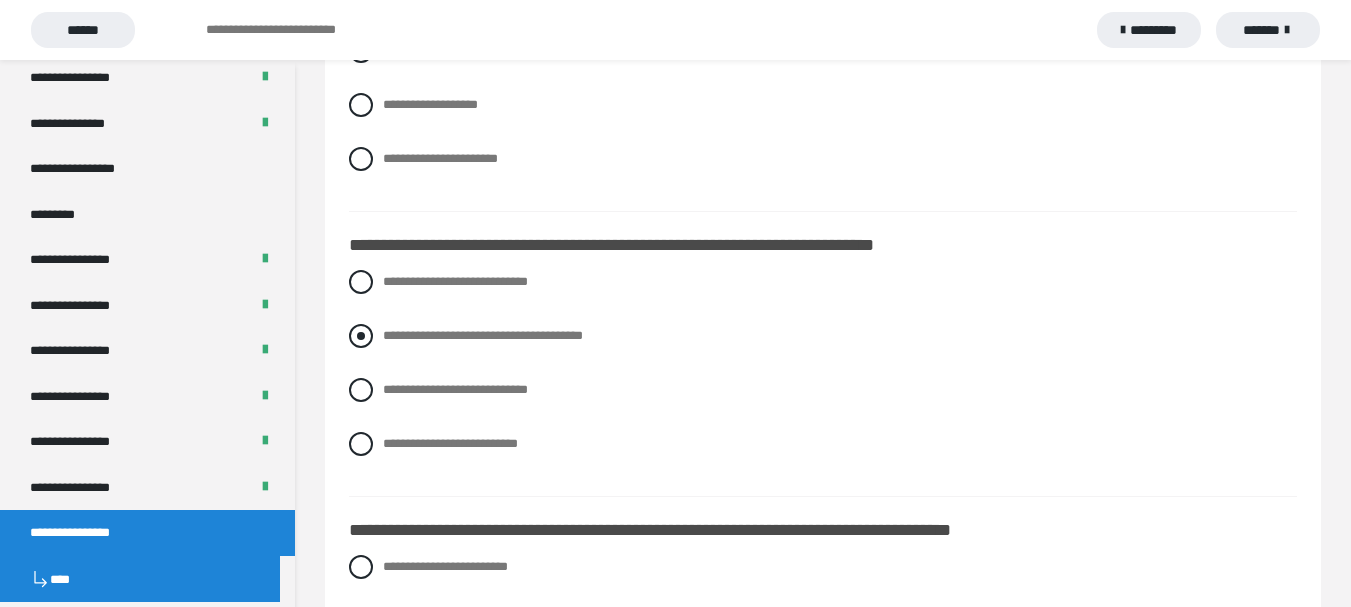 click at bounding box center [361, 336] 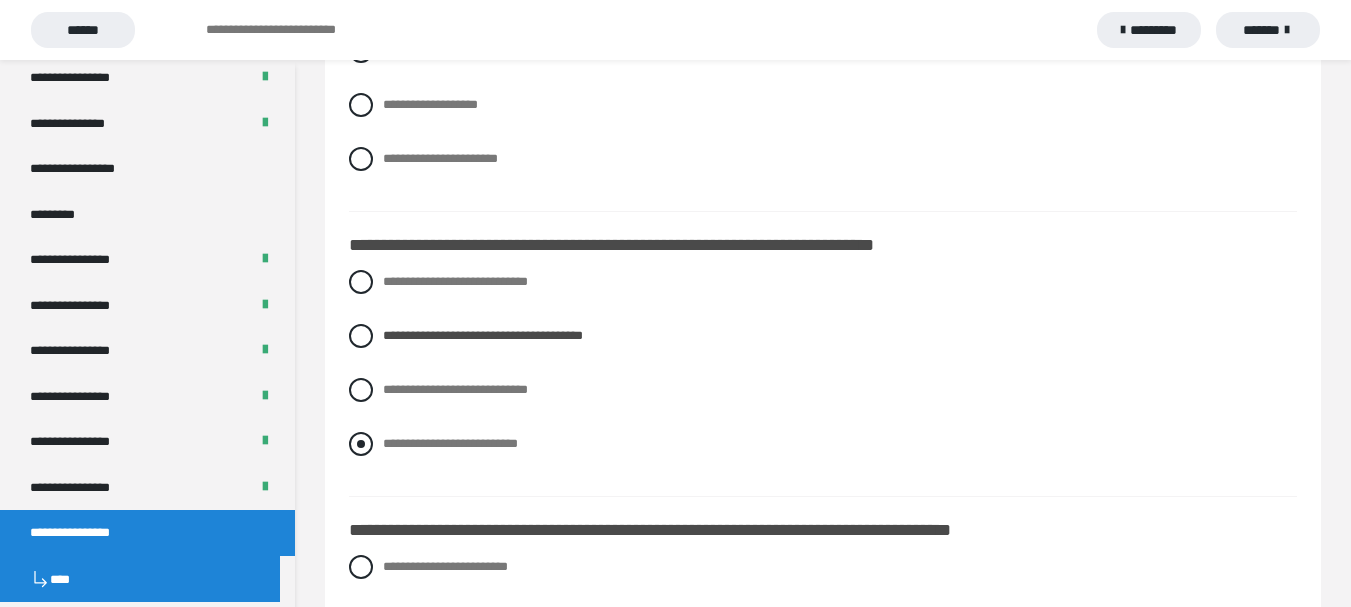 click at bounding box center (361, 444) 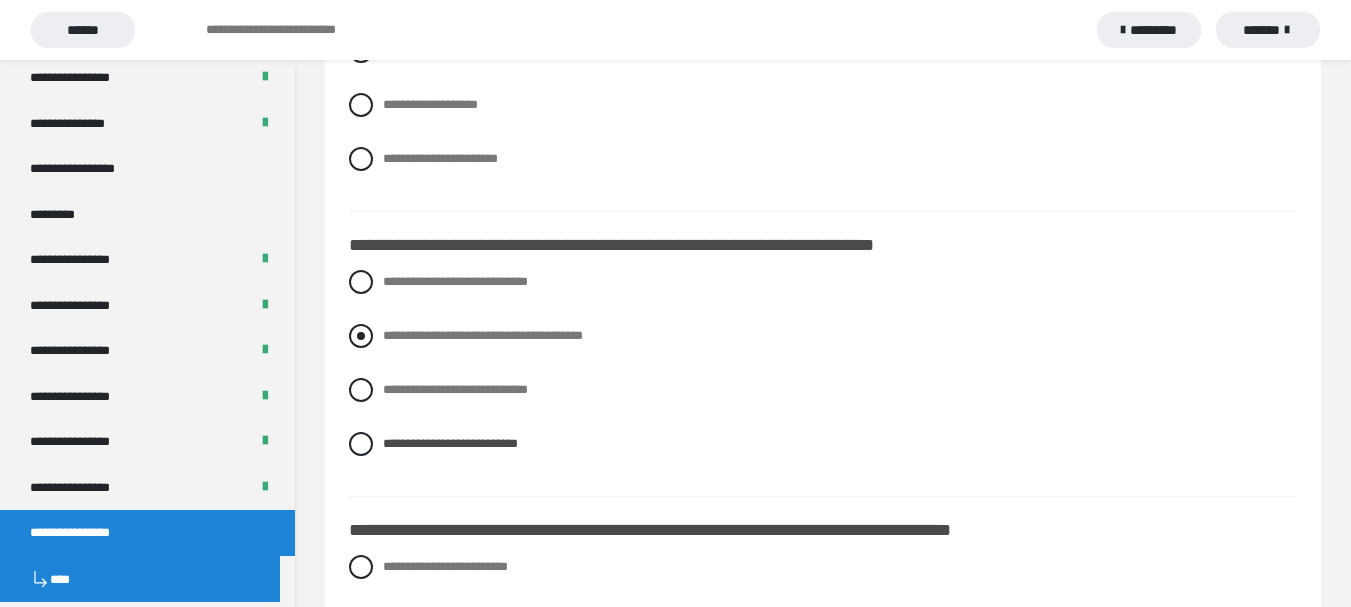 click at bounding box center (361, 336) 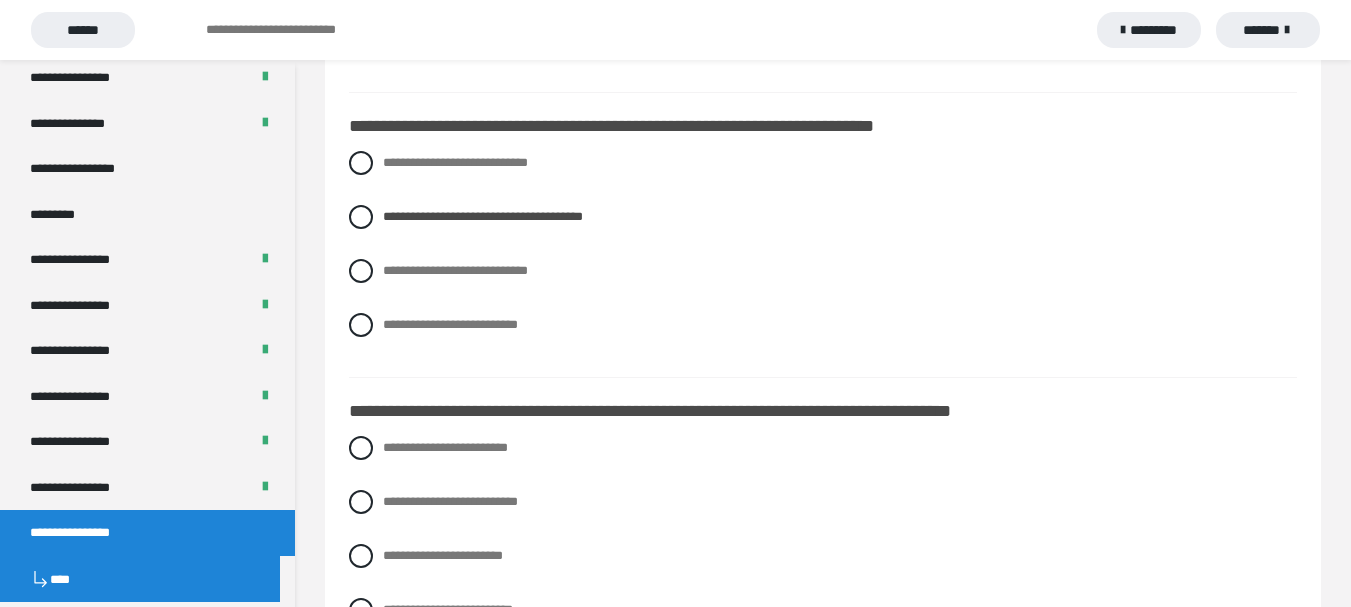 scroll, scrollTop: 334, scrollLeft: 0, axis: vertical 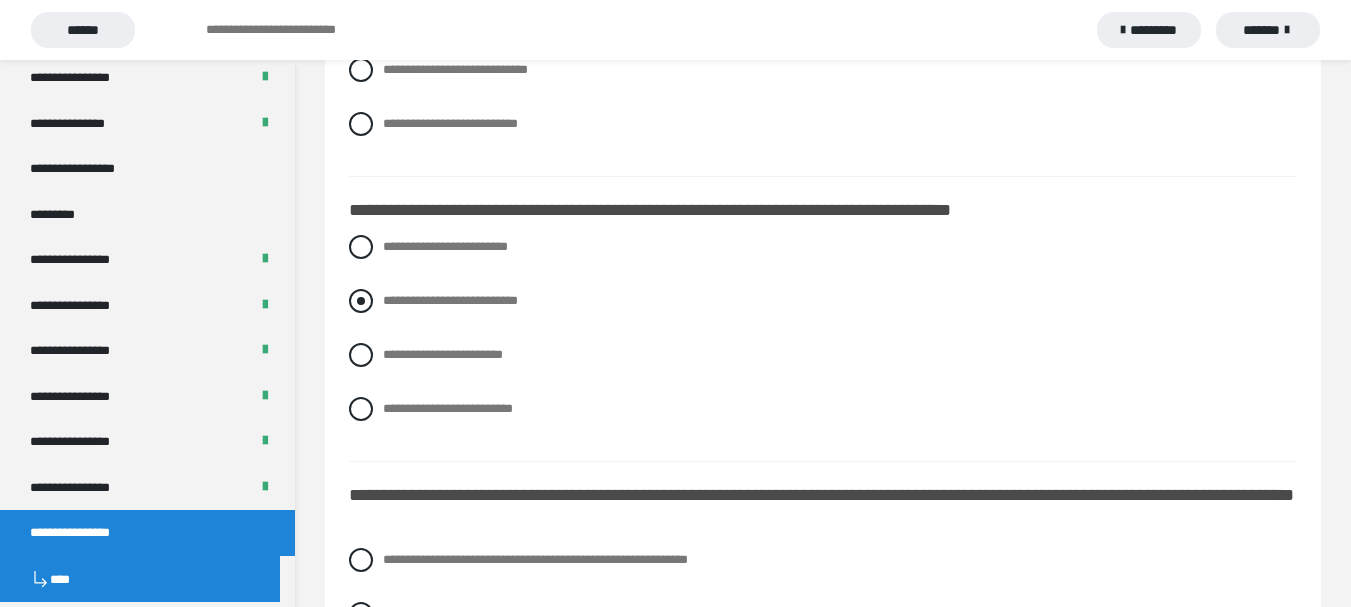 click at bounding box center (361, 301) 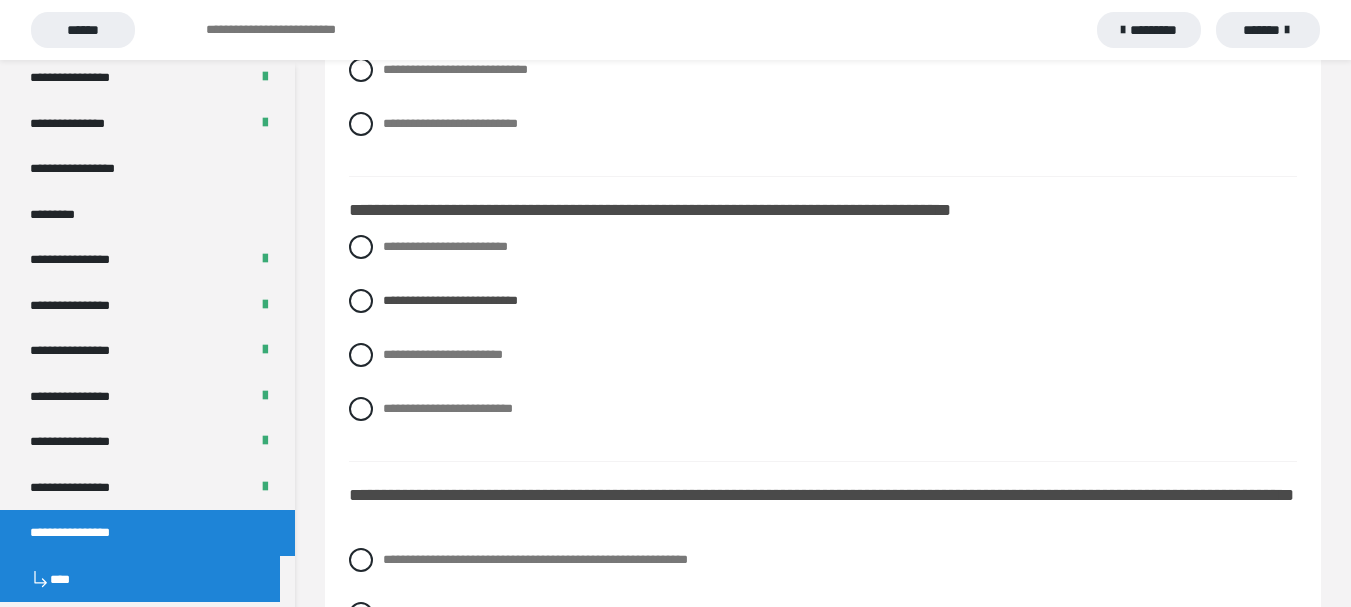 click on "**********" at bounding box center (823, 343) 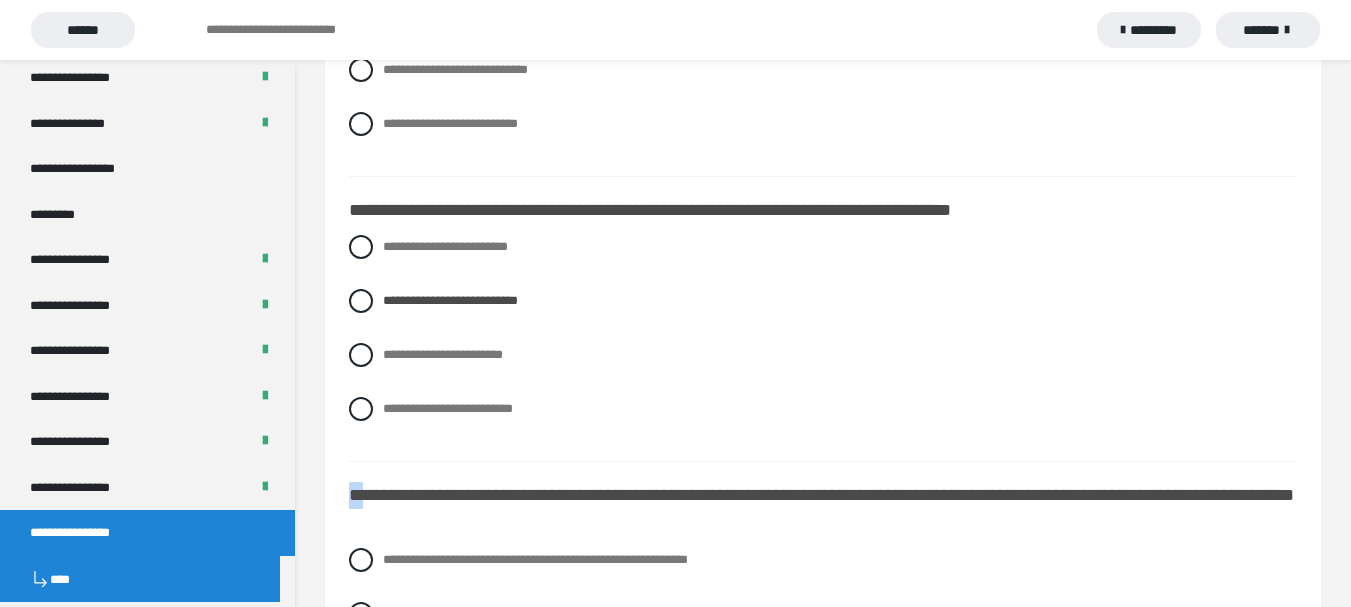 click on "**********" at bounding box center (823, 343) 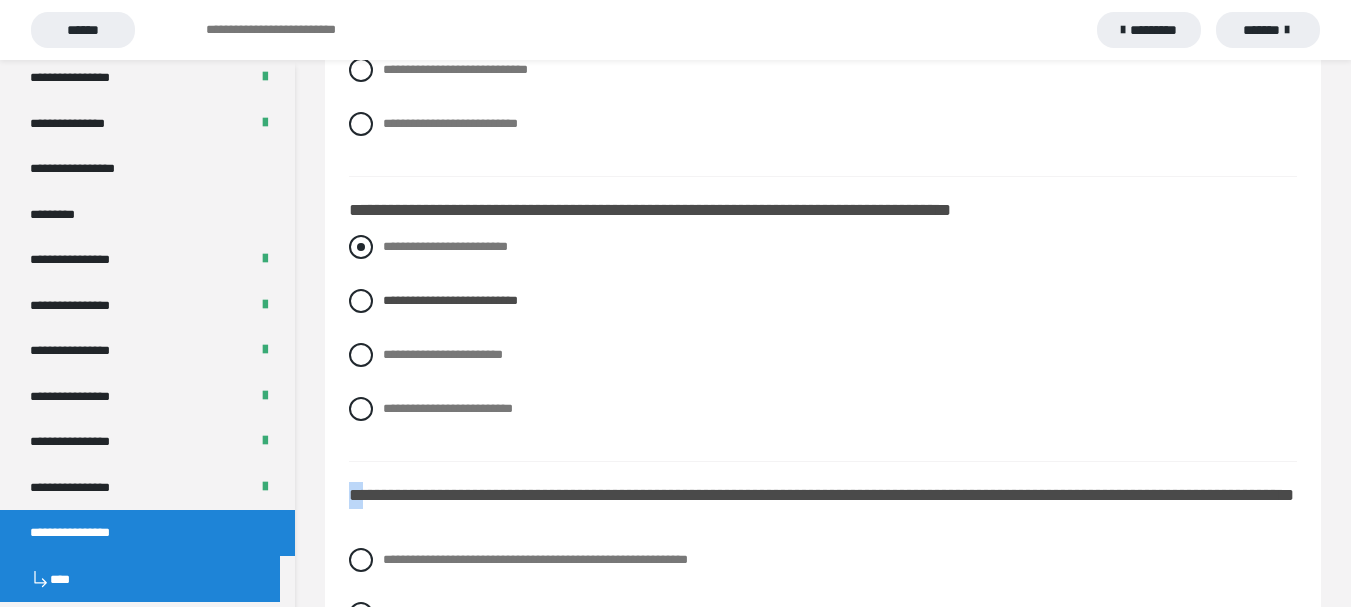 click at bounding box center (361, 247) 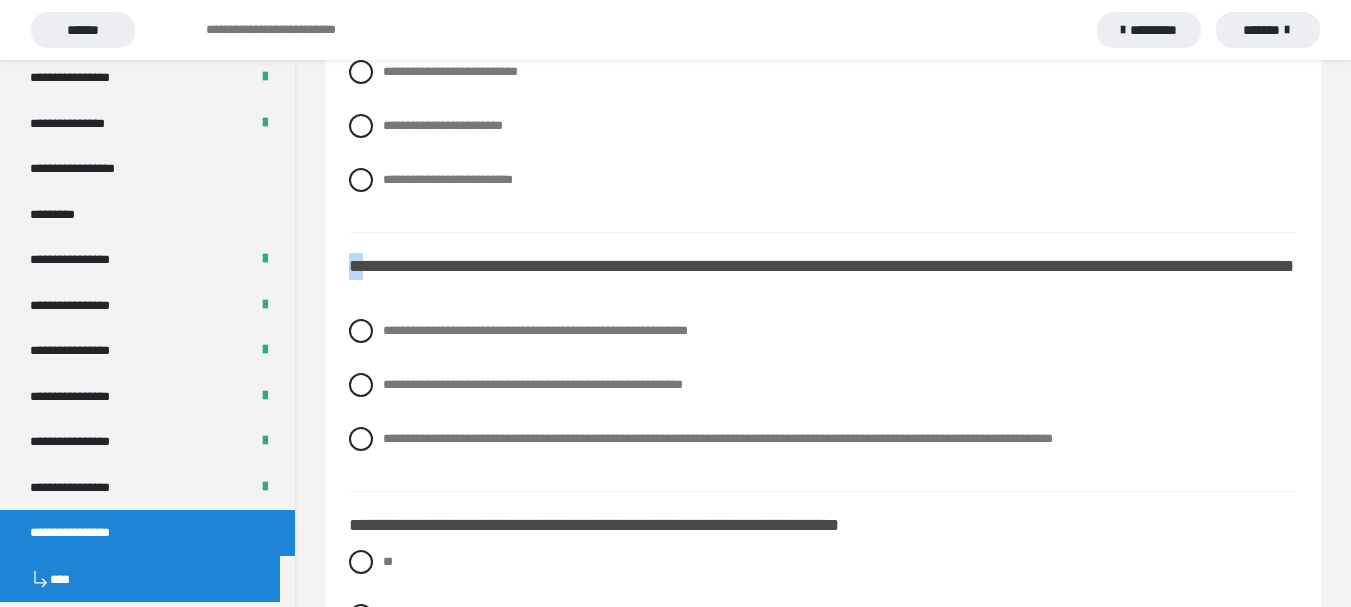 scroll, scrollTop: 774, scrollLeft: 0, axis: vertical 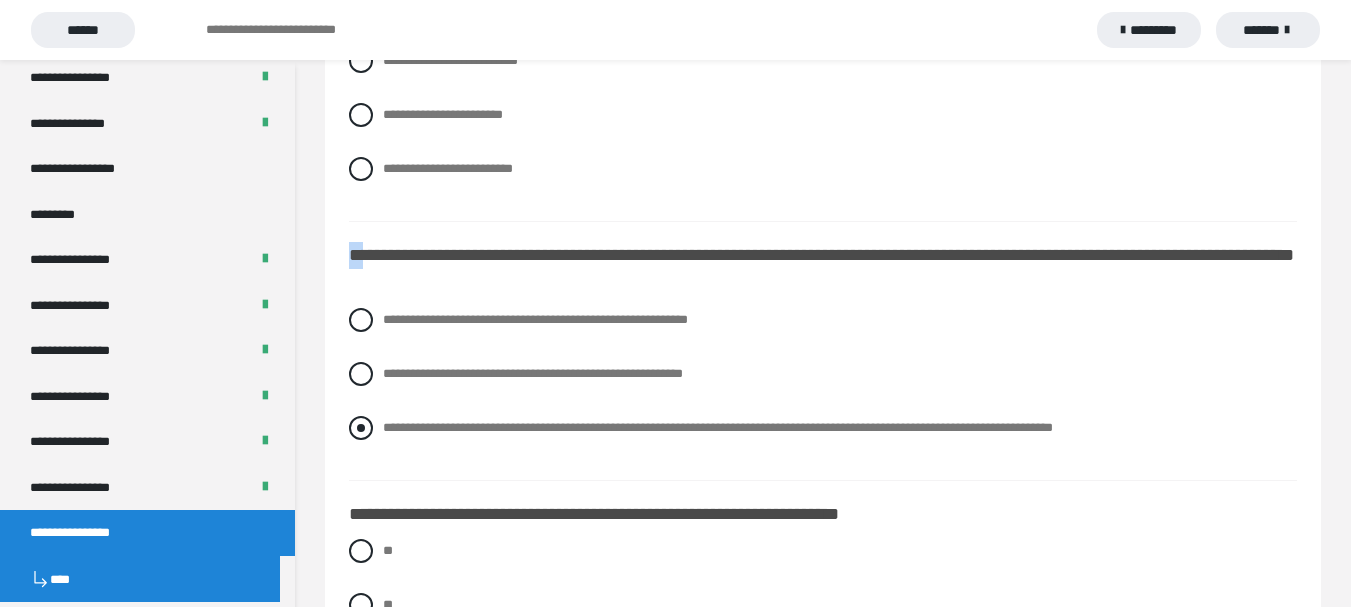 click at bounding box center [361, 428] 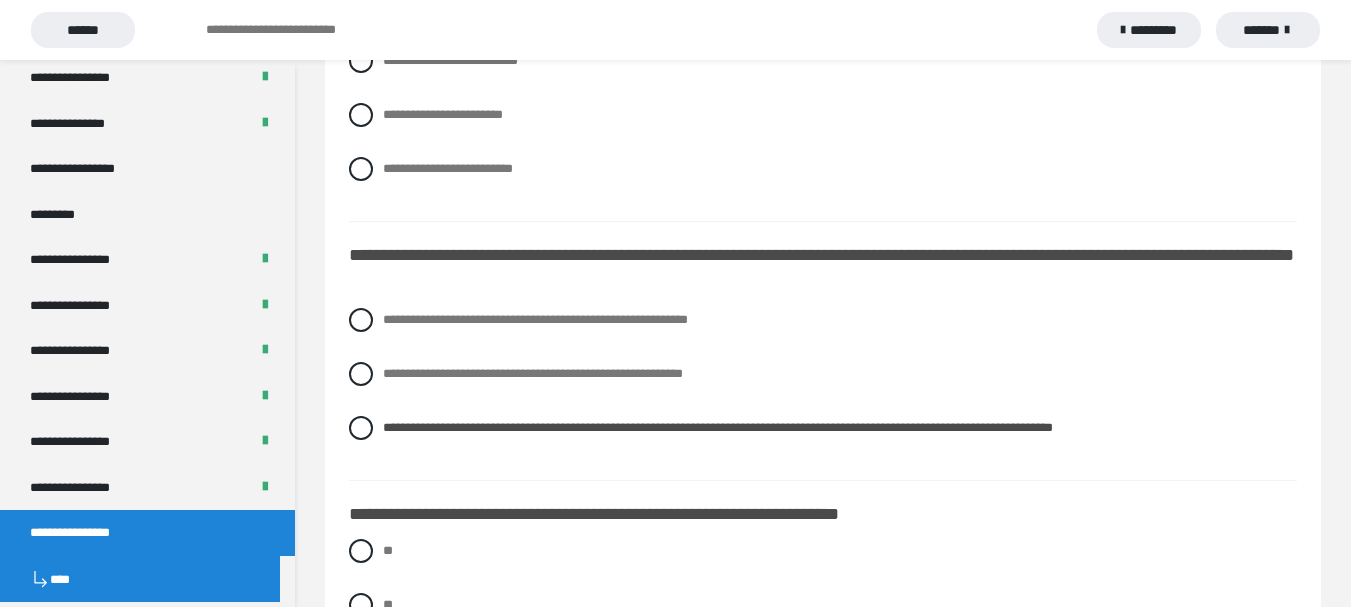 click on "**********" at bounding box center [823, 389] 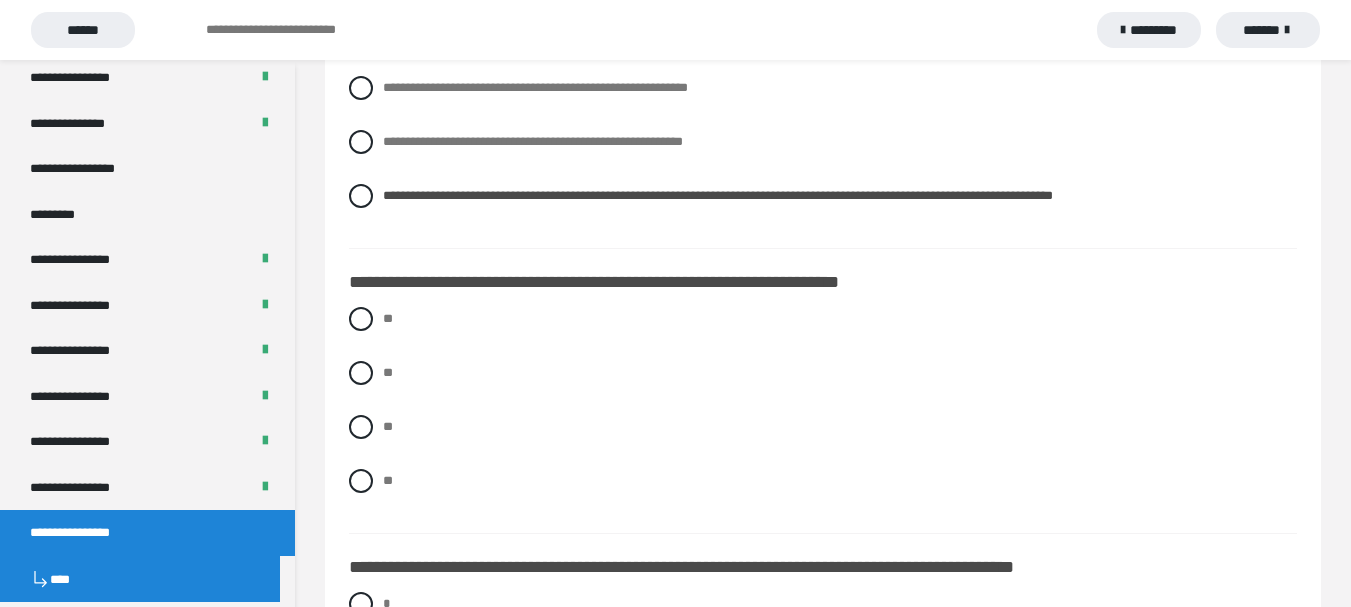 scroll, scrollTop: 1014, scrollLeft: 0, axis: vertical 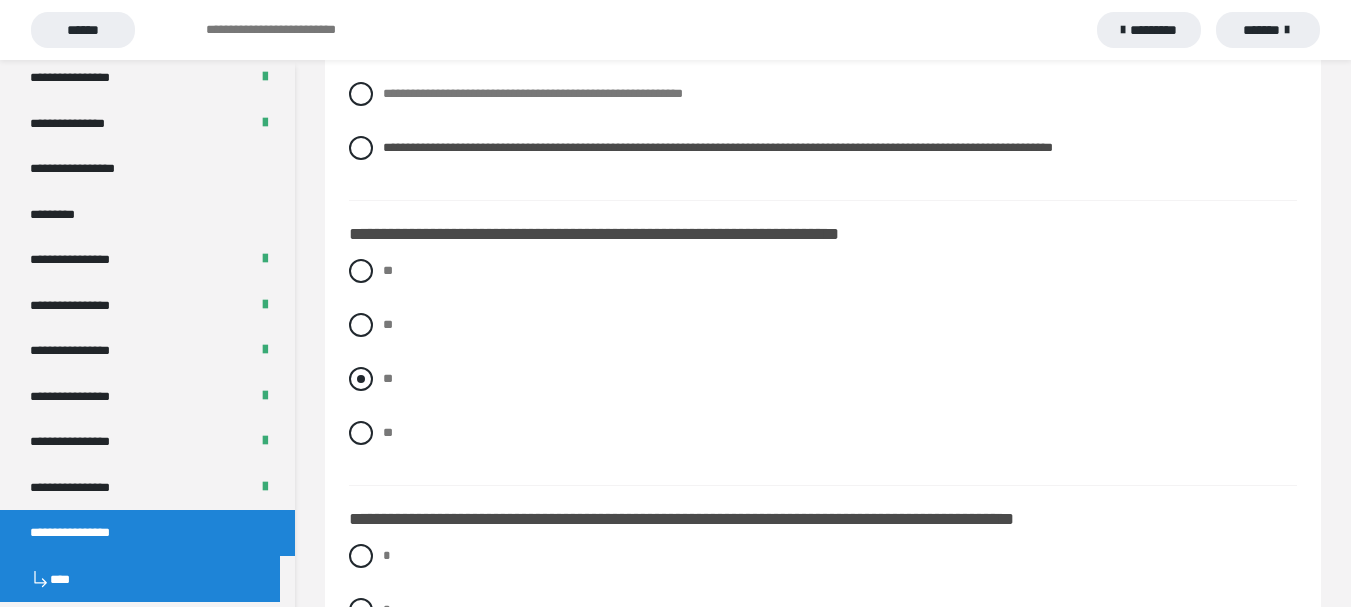 click at bounding box center (361, 379) 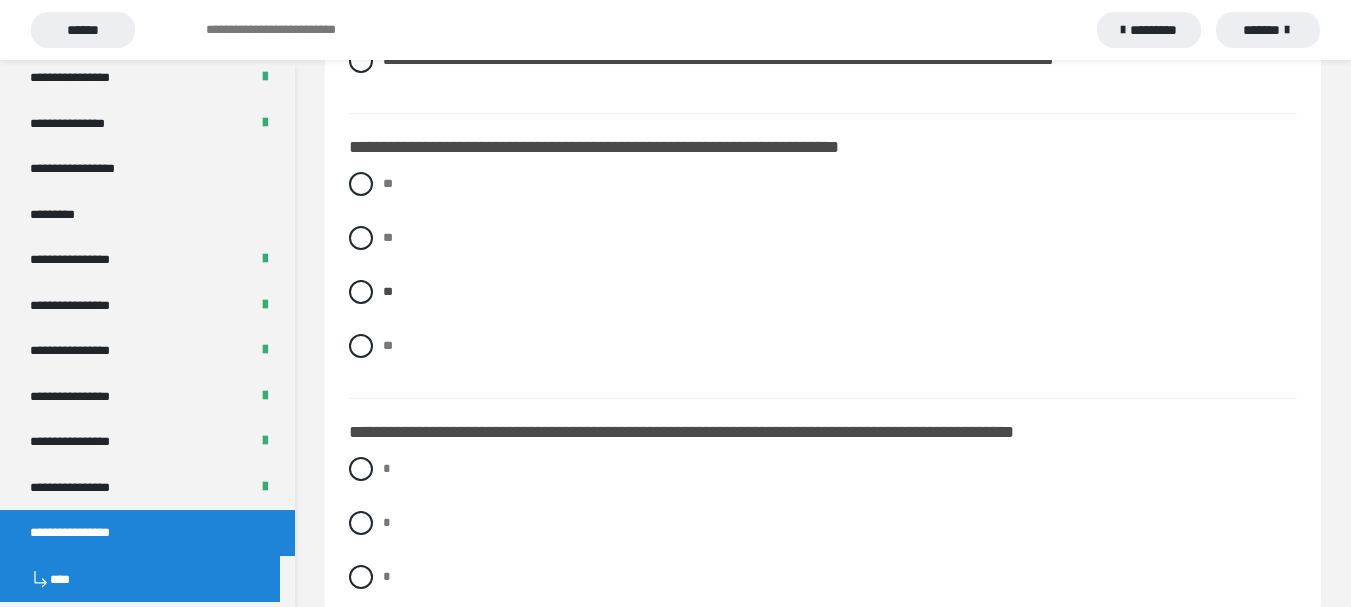 scroll, scrollTop: 1174, scrollLeft: 0, axis: vertical 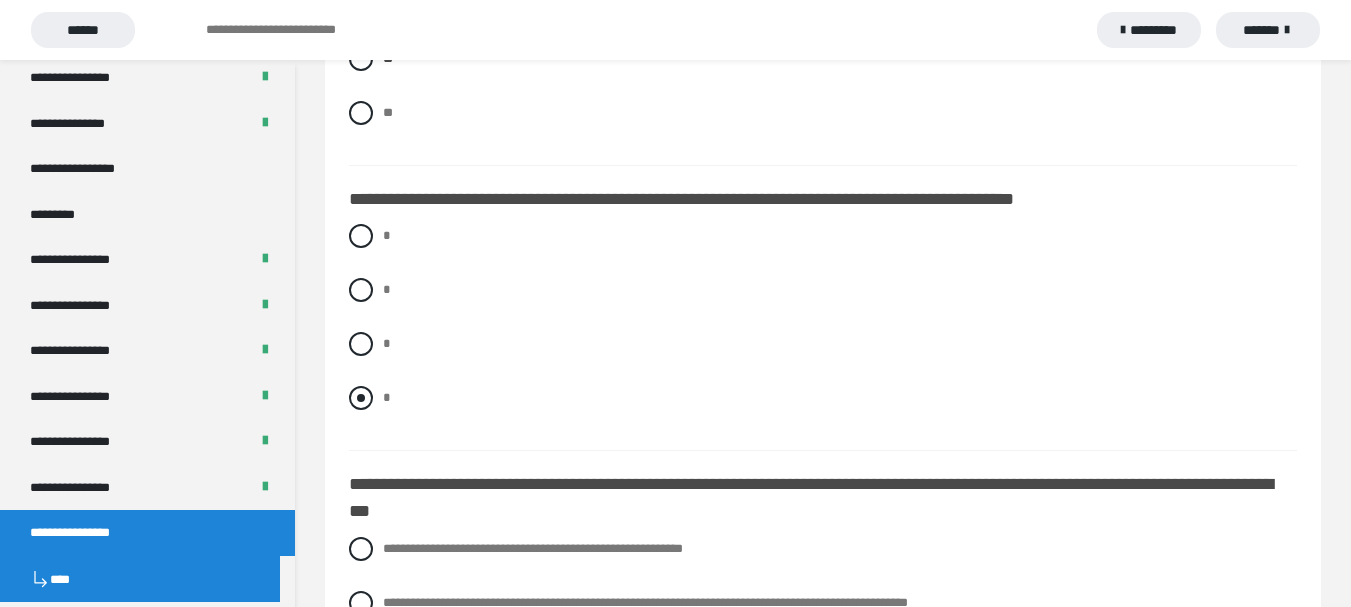 click at bounding box center (361, 398) 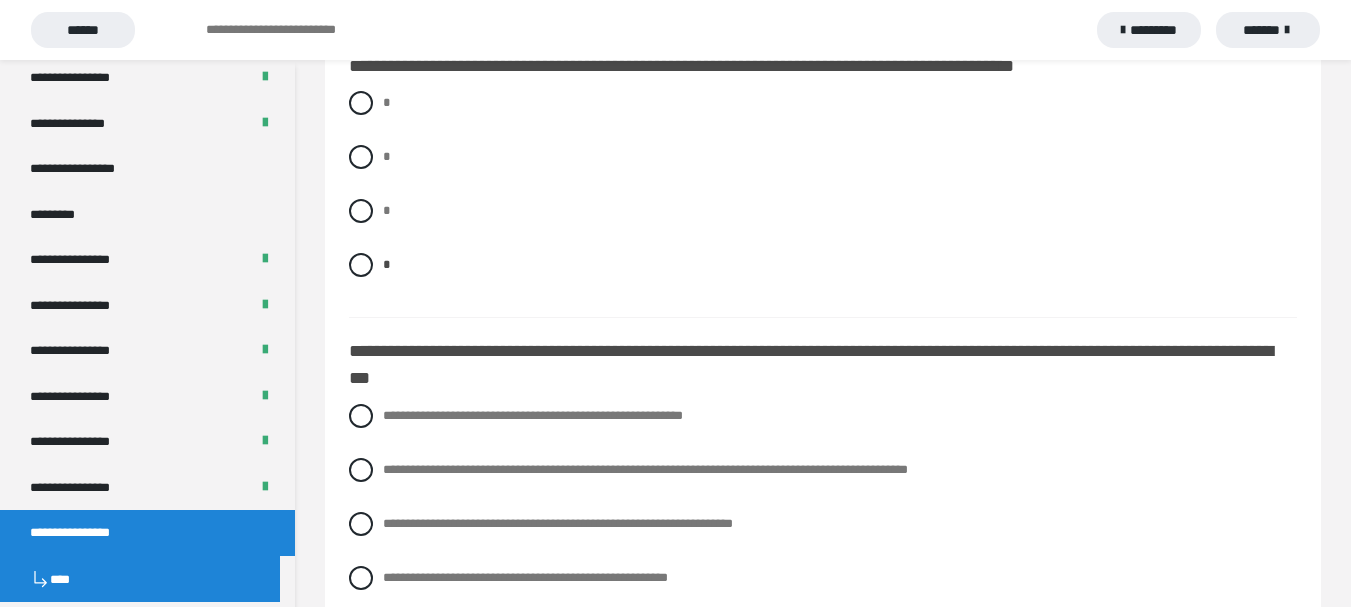 scroll, scrollTop: 1534, scrollLeft: 0, axis: vertical 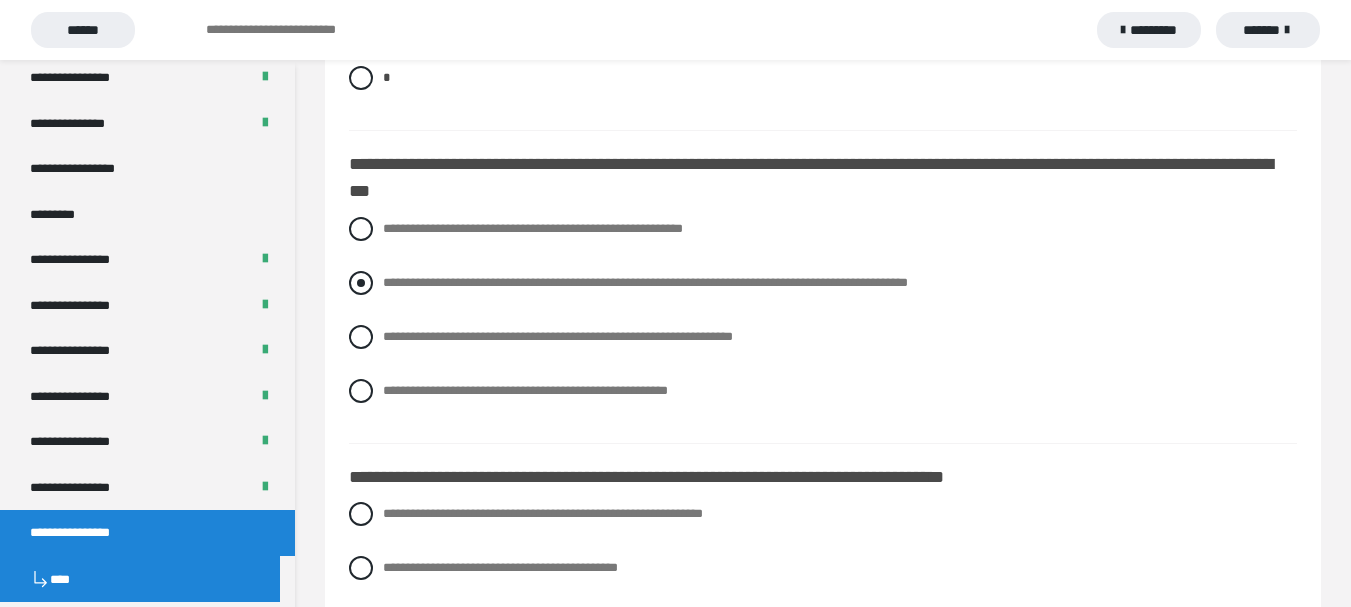 click at bounding box center (361, 283) 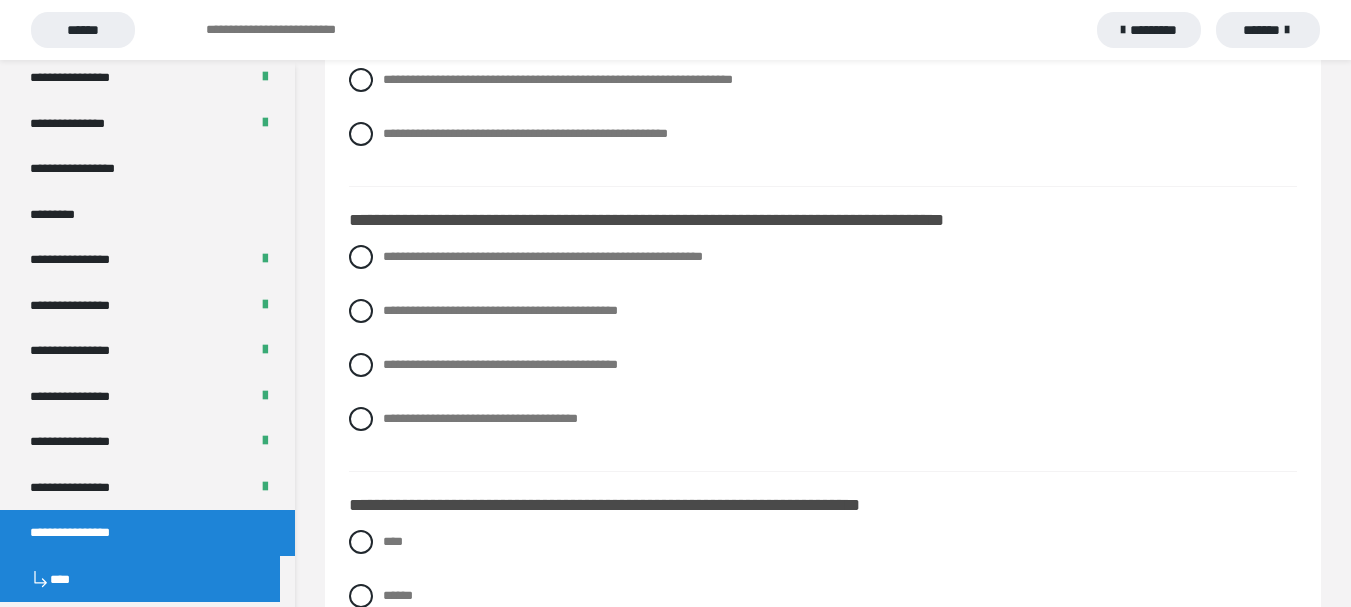 scroll, scrollTop: 1974, scrollLeft: 0, axis: vertical 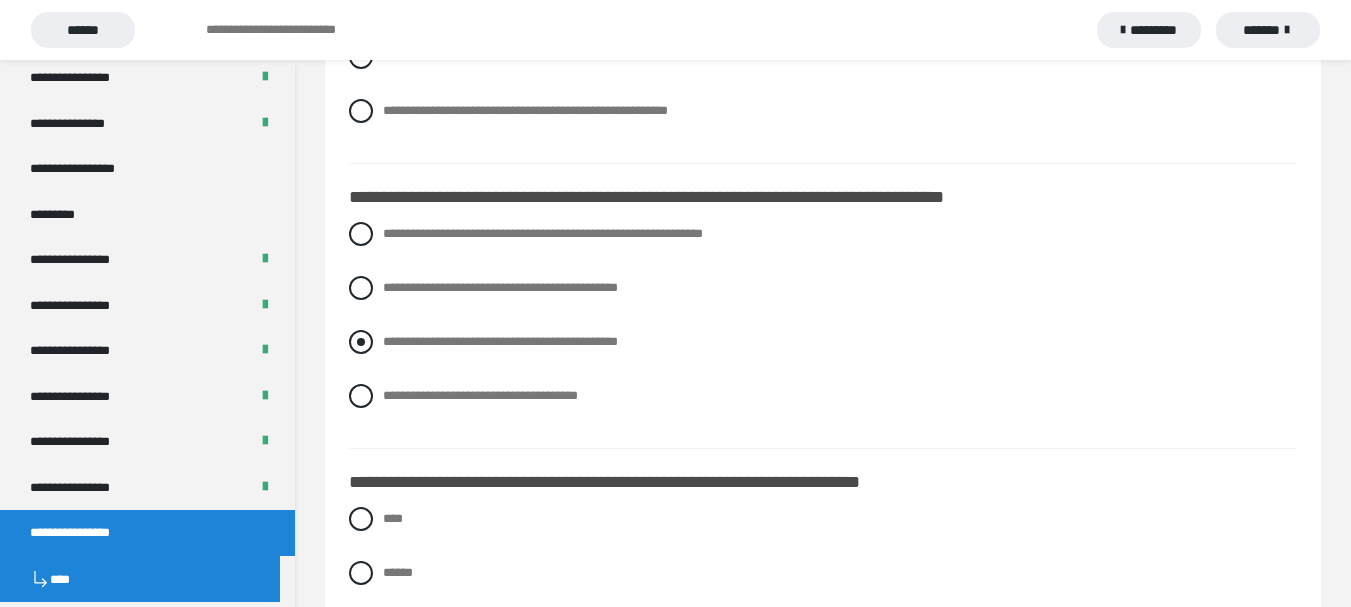 click at bounding box center (361, 342) 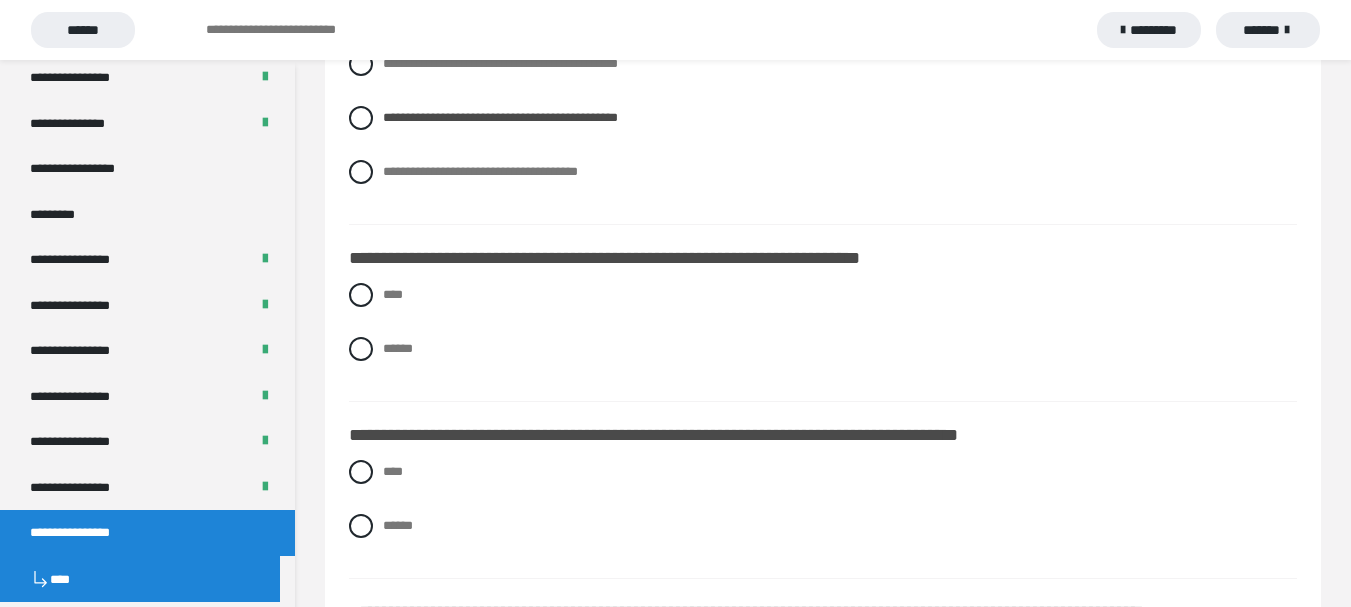 scroll, scrollTop: 2214, scrollLeft: 0, axis: vertical 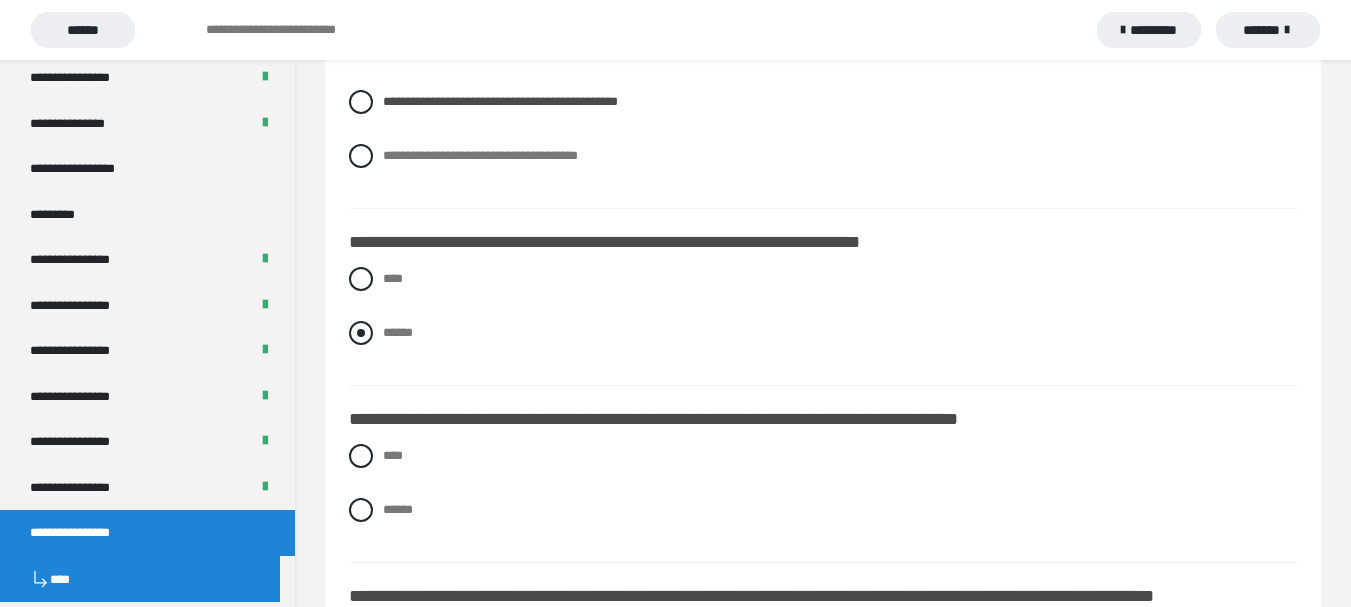 click at bounding box center [361, 333] 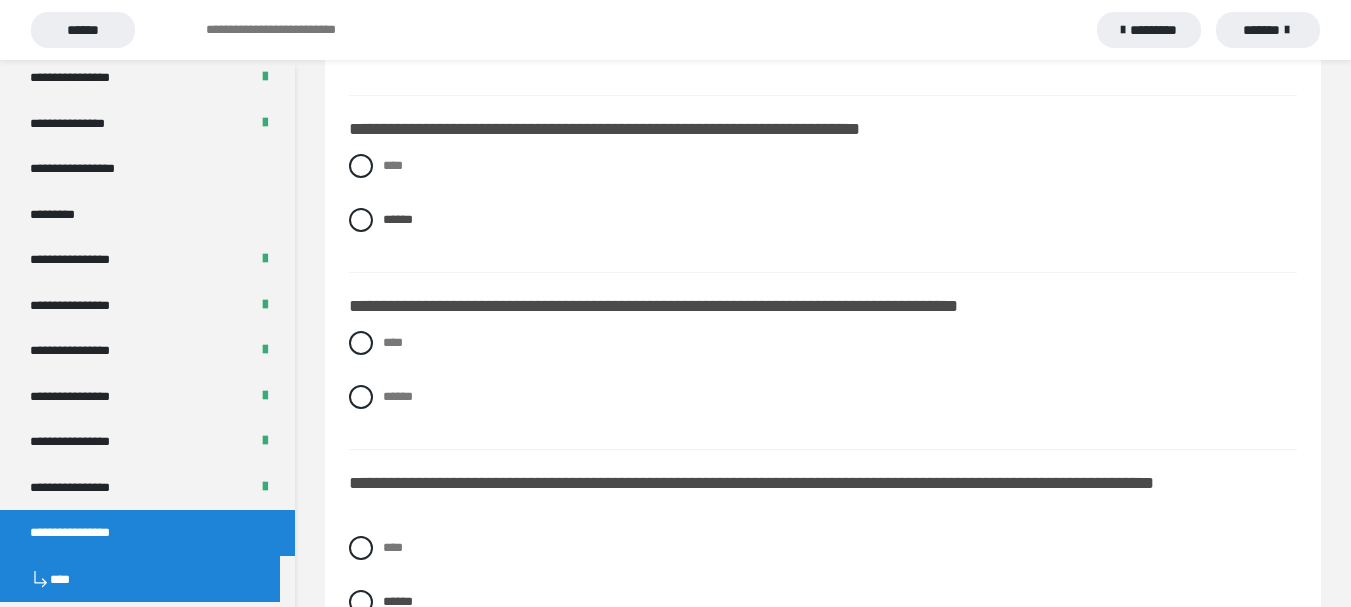 scroll, scrollTop: 2374, scrollLeft: 0, axis: vertical 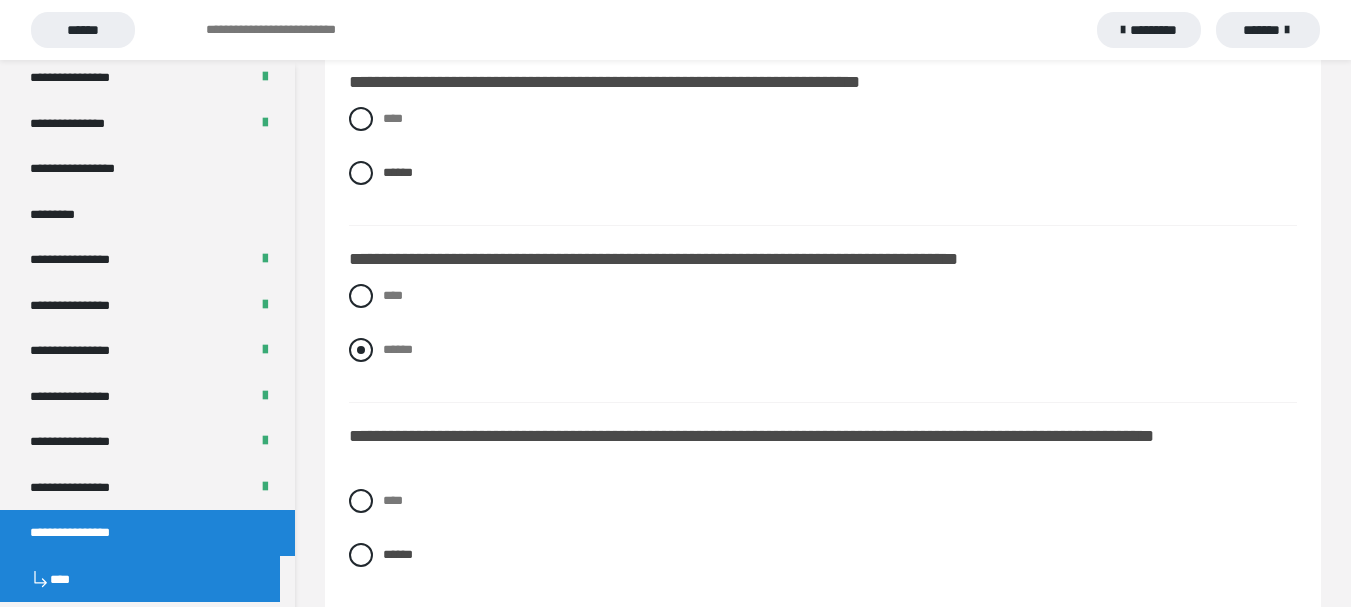 click at bounding box center [361, 350] 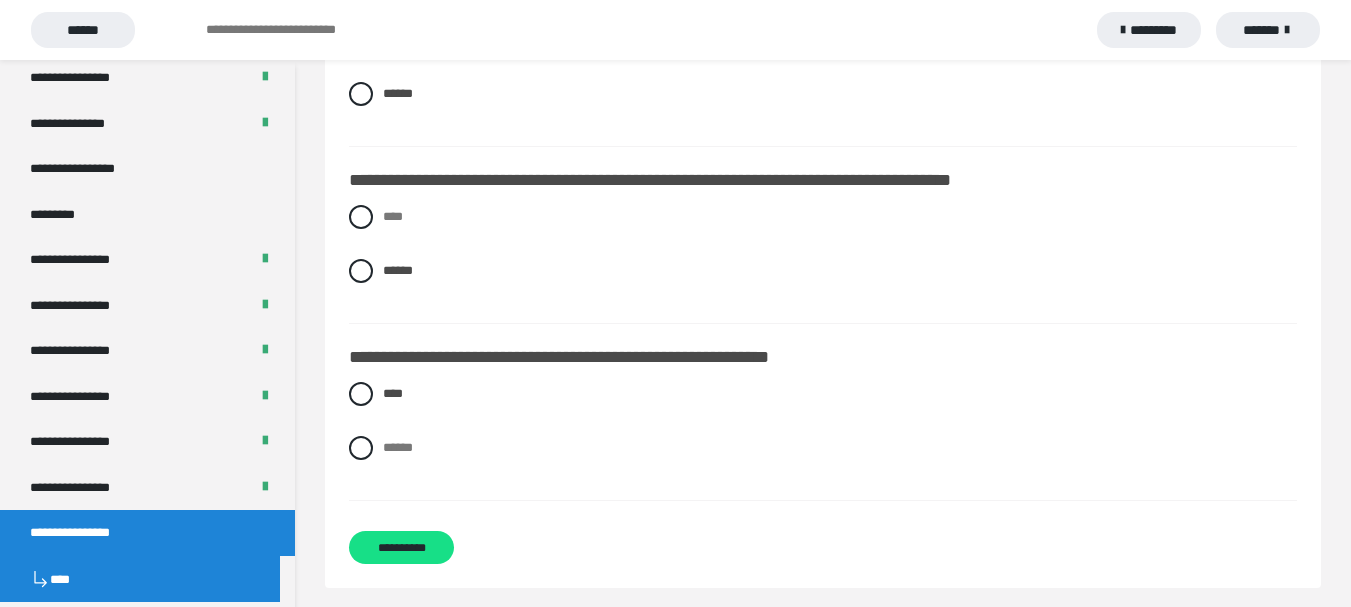 scroll, scrollTop: 3200, scrollLeft: 0, axis: vertical 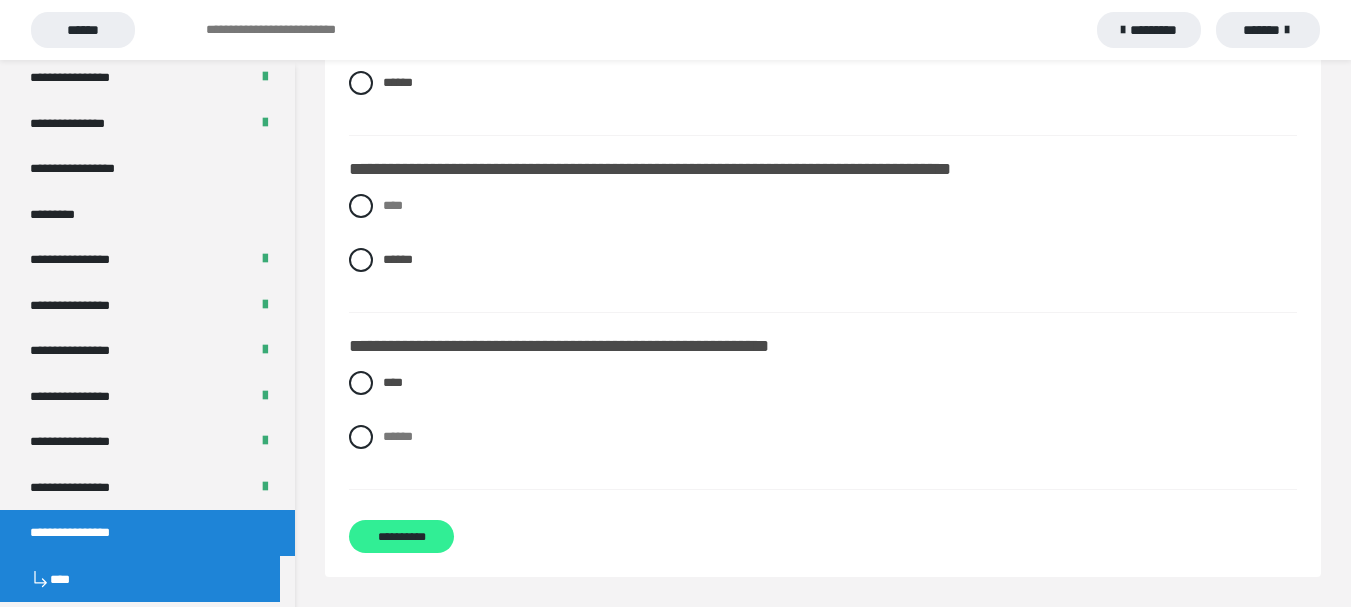 click on "**********" at bounding box center [401, 536] 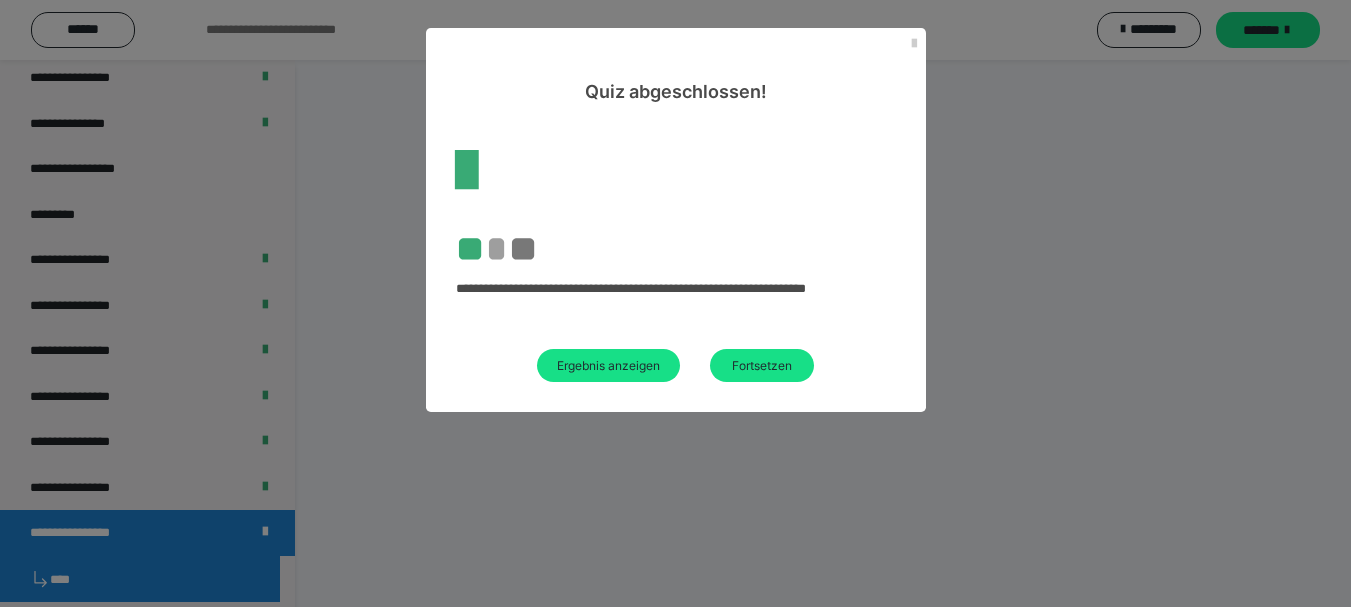 scroll, scrollTop: 60, scrollLeft: 0, axis: vertical 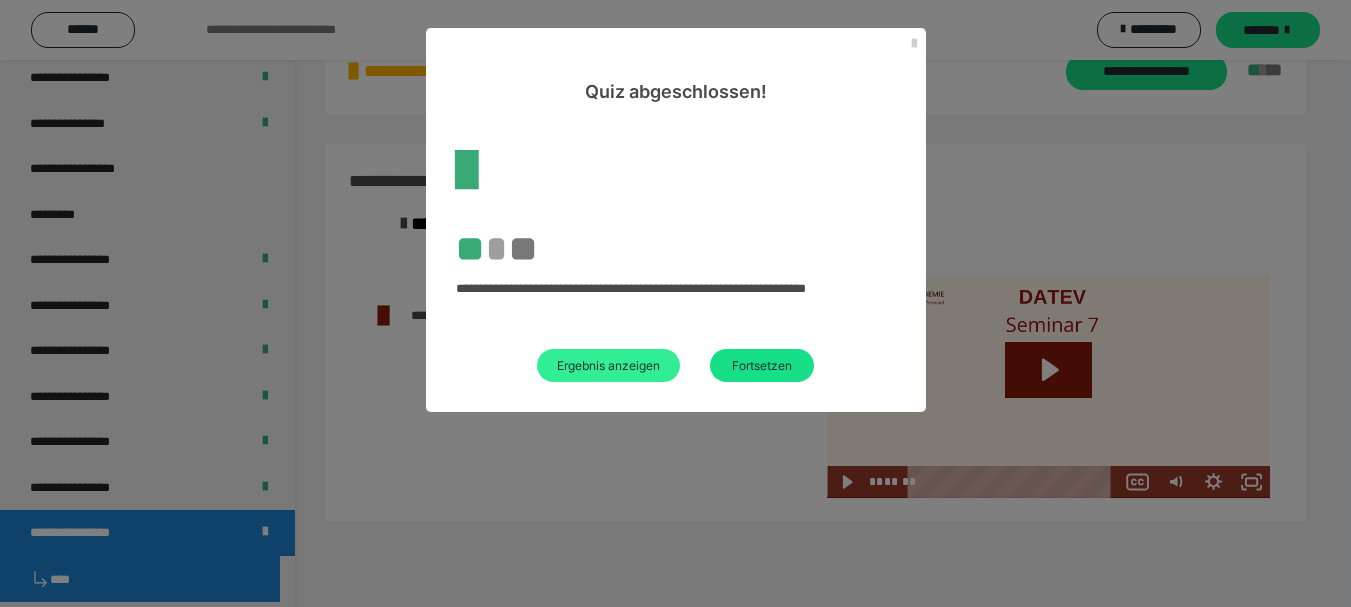 click on "Ergebnis anzeigen" at bounding box center [608, 365] 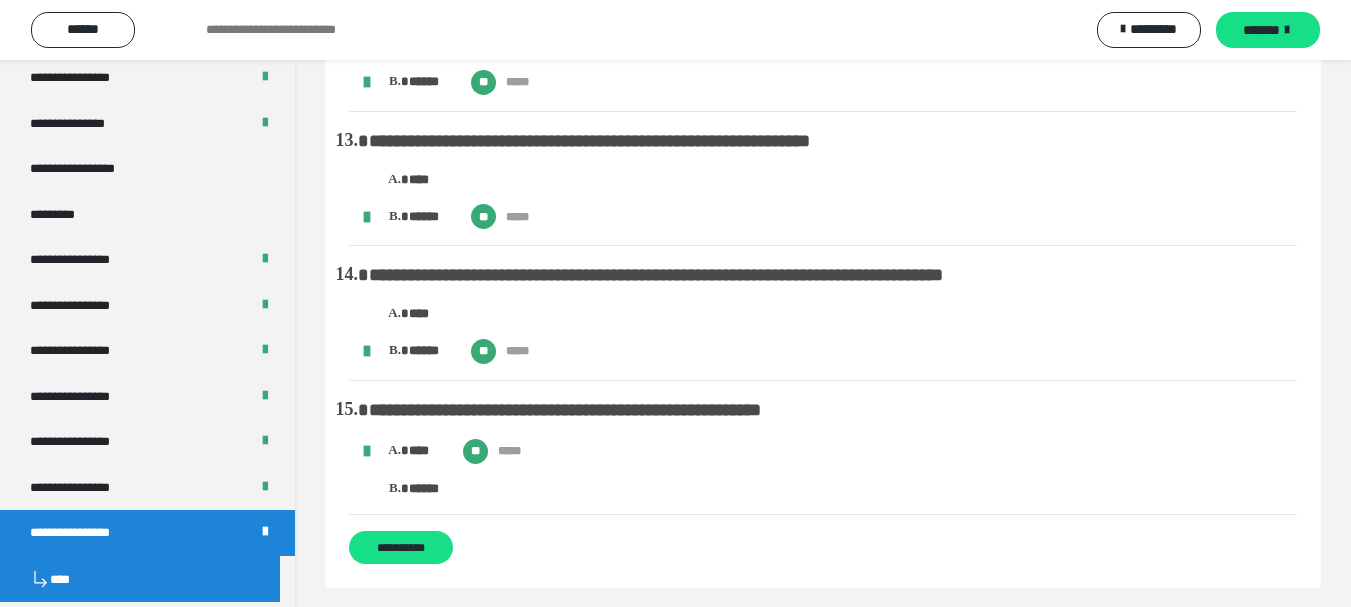 scroll, scrollTop: 2180, scrollLeft: 0, axis: vertical 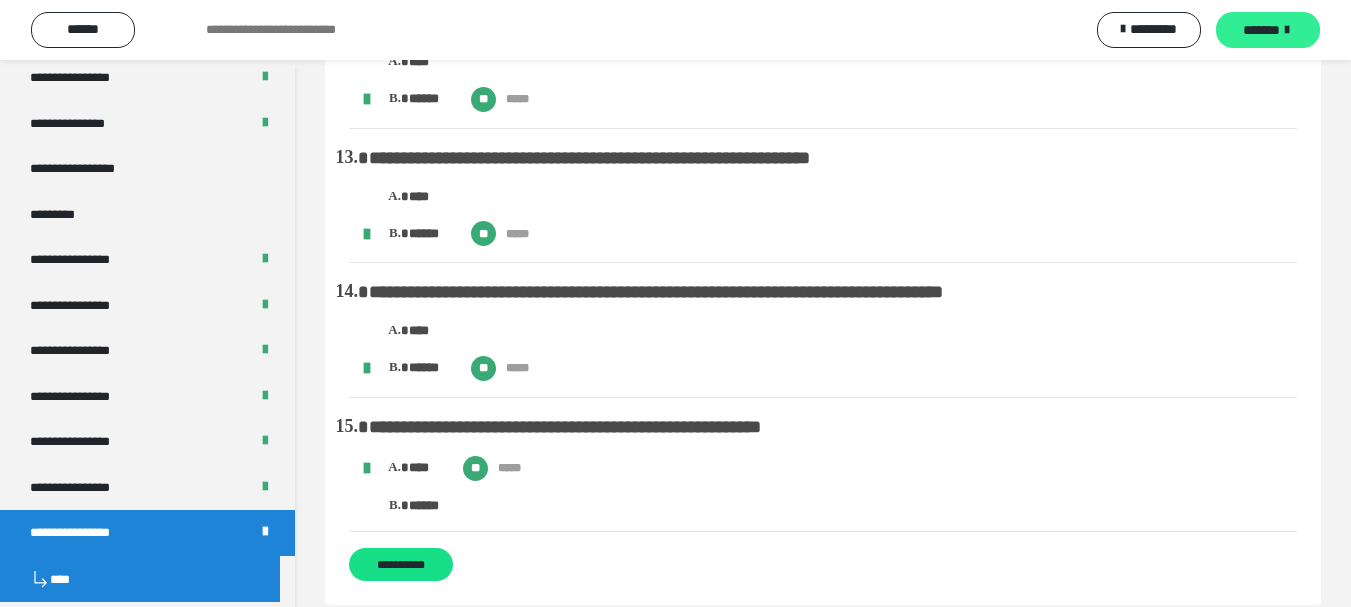 click on "*******" at bounding box center [1261, 30] 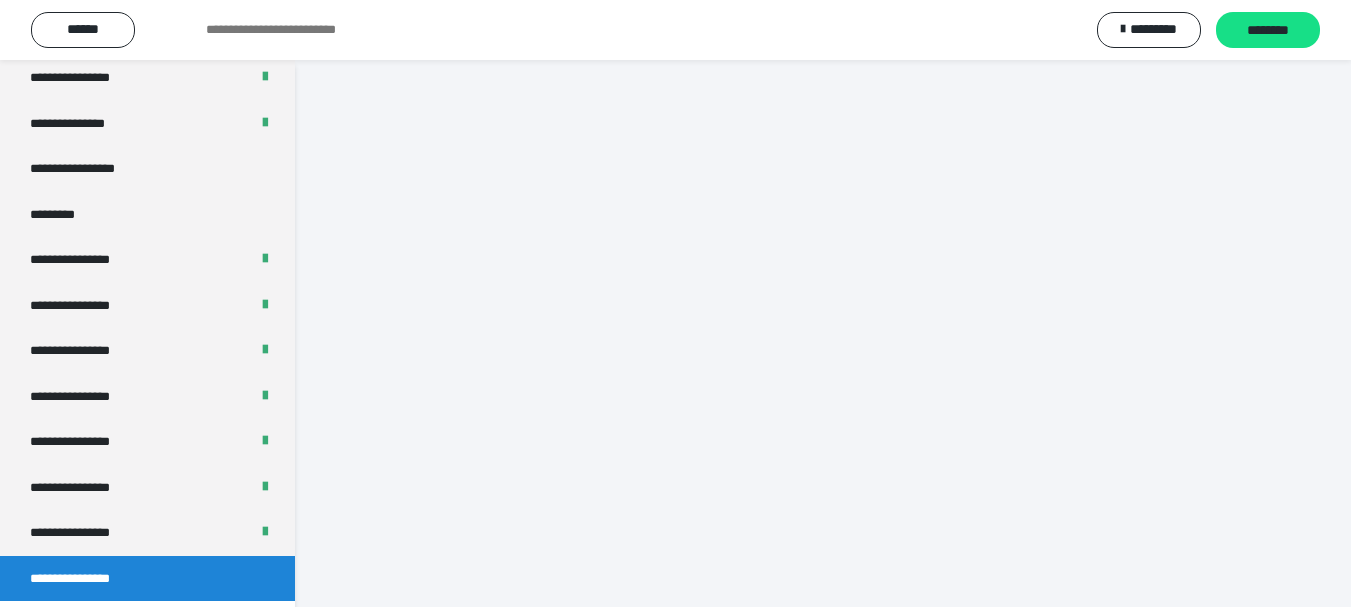 scroll, scrollTop: 60, scrollLeft: 0, axis: vertical 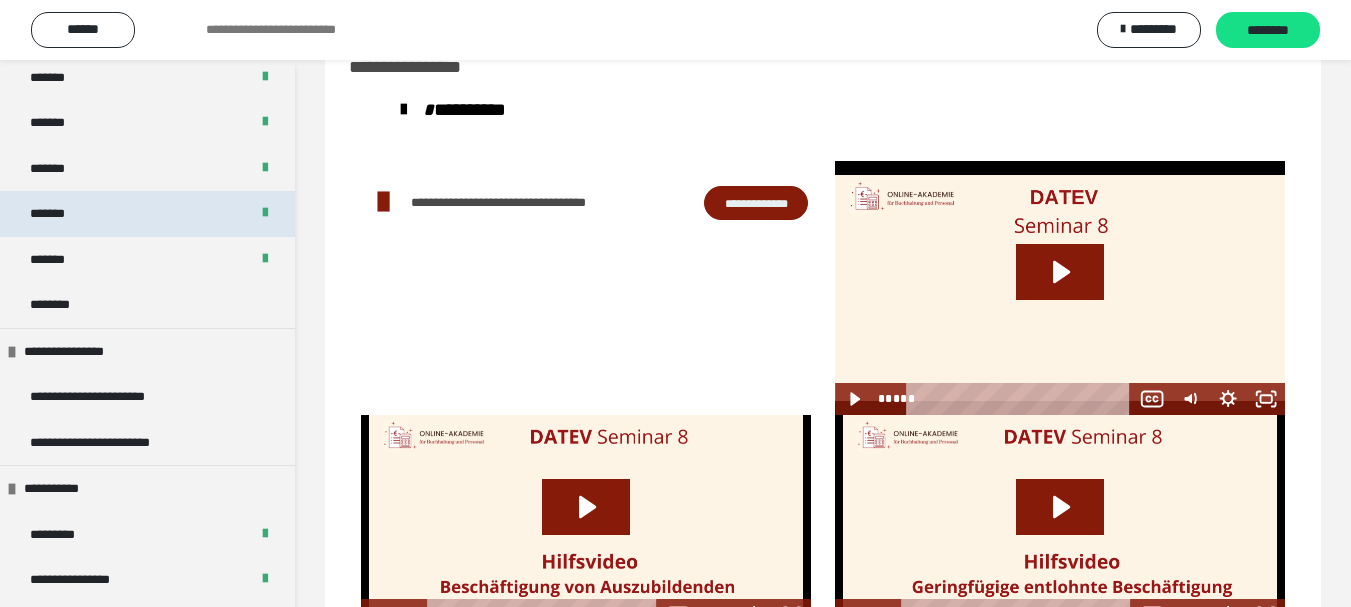 click on "*******" at bounding box center [147, 214] 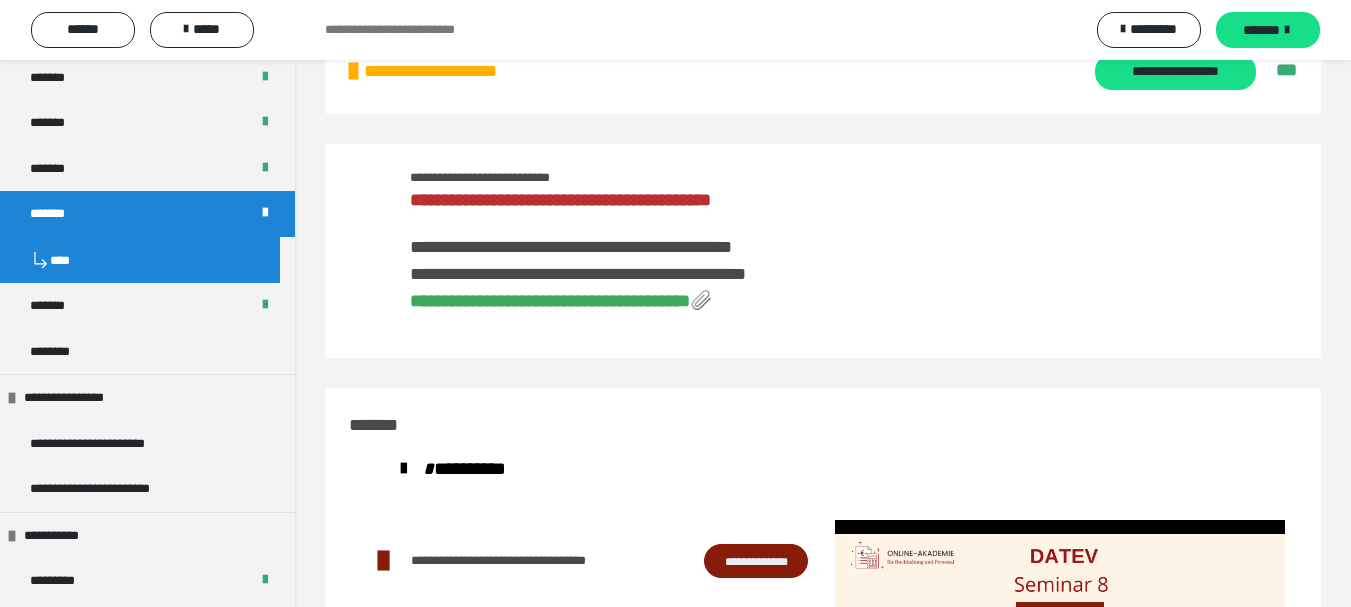 scroll, scrollTop: 418, scrollLeft: 0, axis: vertical 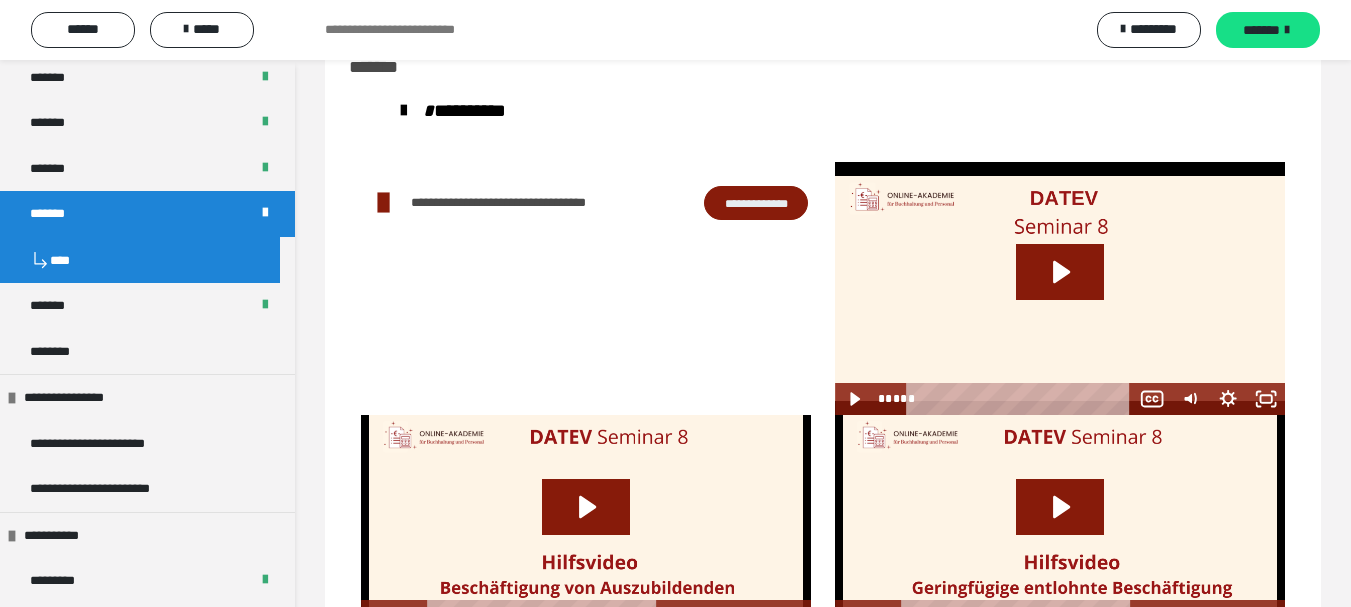click on "*******" at bounding box center (147, 214) 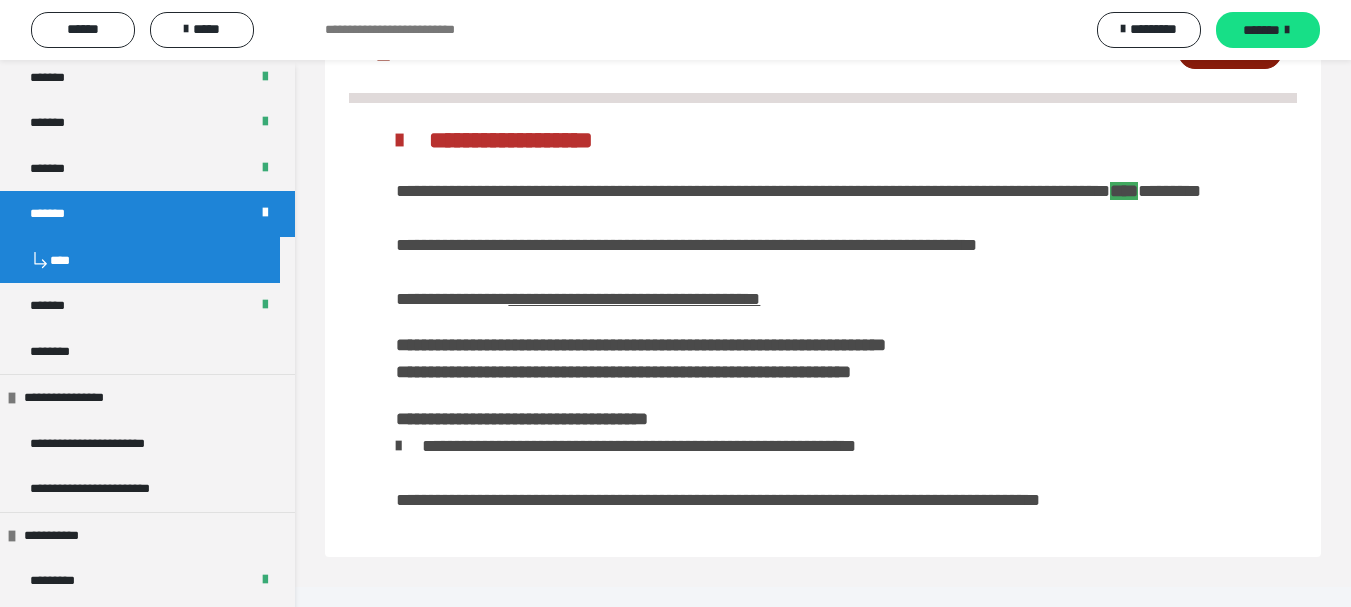 scroll, scrollTop: 2011, scrollLeft: 0, axis: vertical 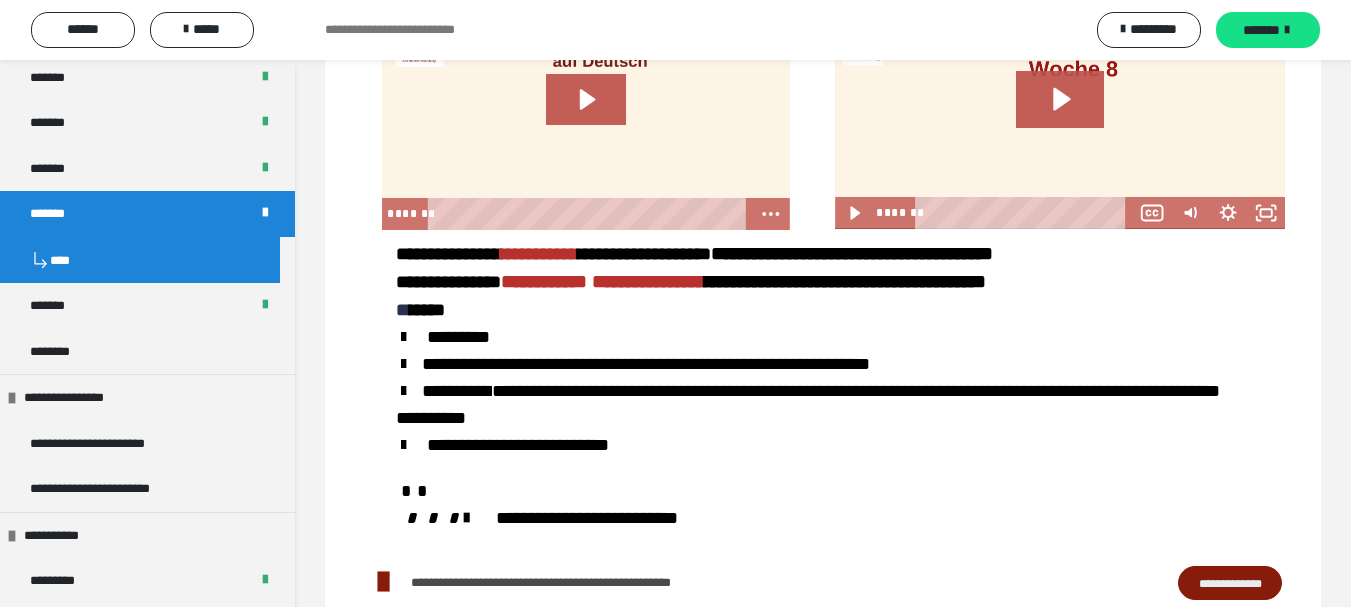 click on "**********" at bounding box center [823, -417] 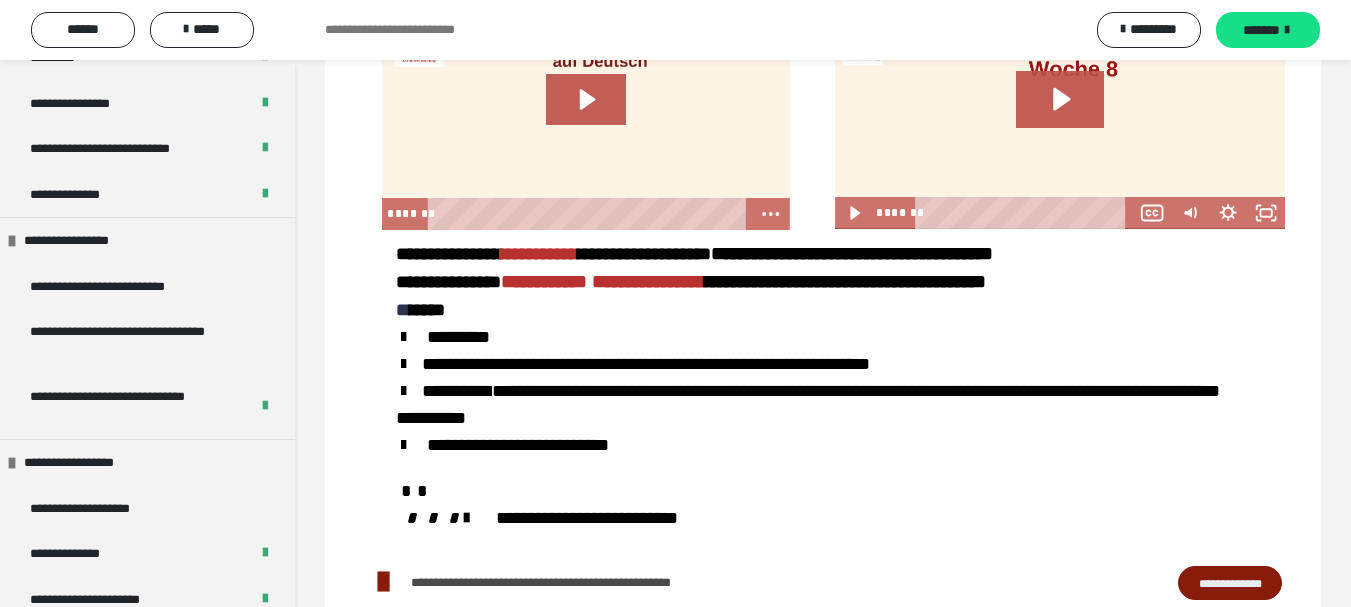 scroll, scrollTop: 1062, scrollLeft: 0, axis: vertical 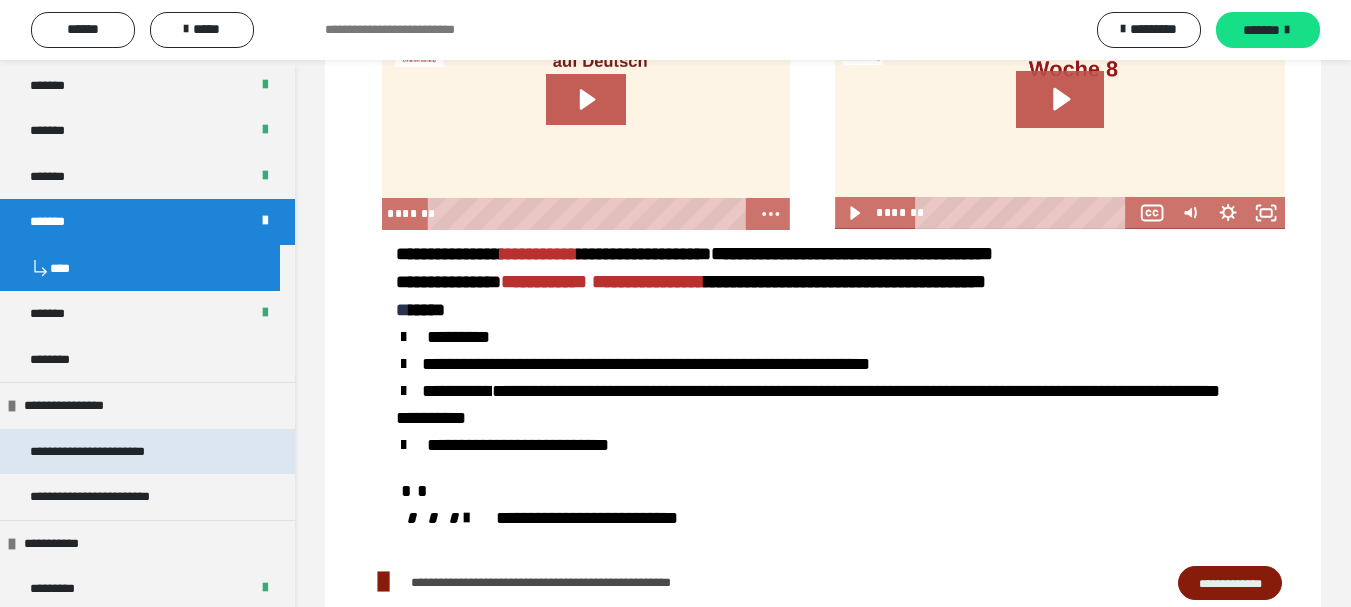 click on "**********" at bounding box center [103, 452] 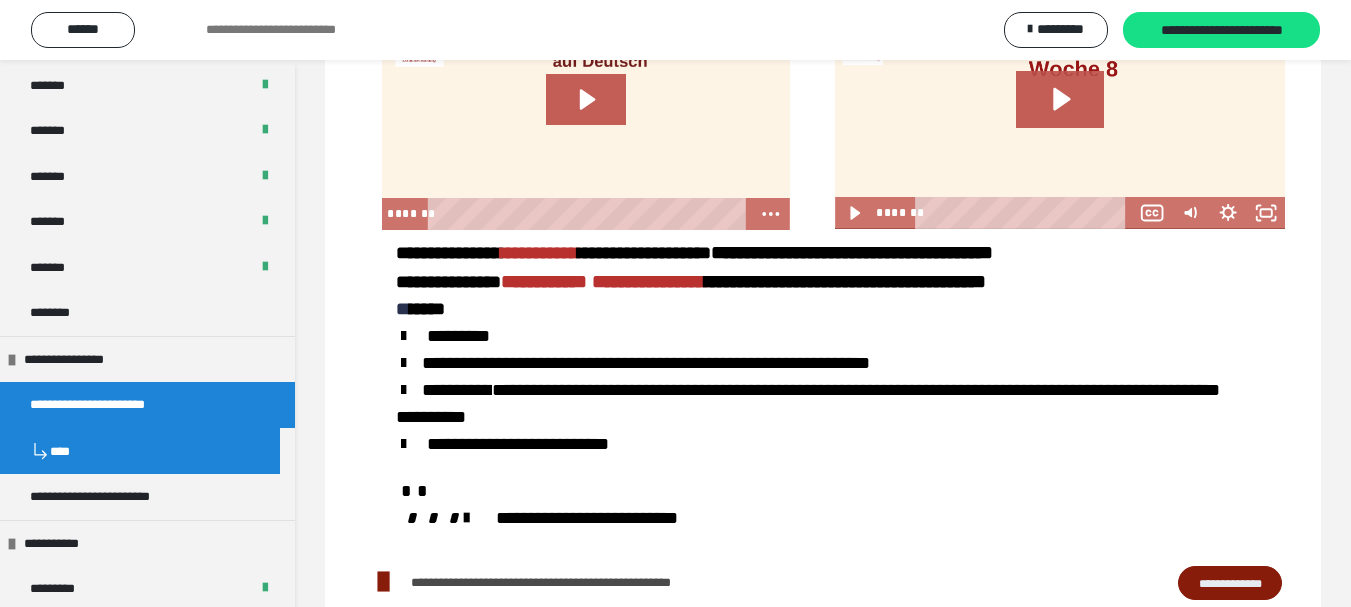 scroll, scrollTop: 483, scrollLeft: 0, axis: vertical 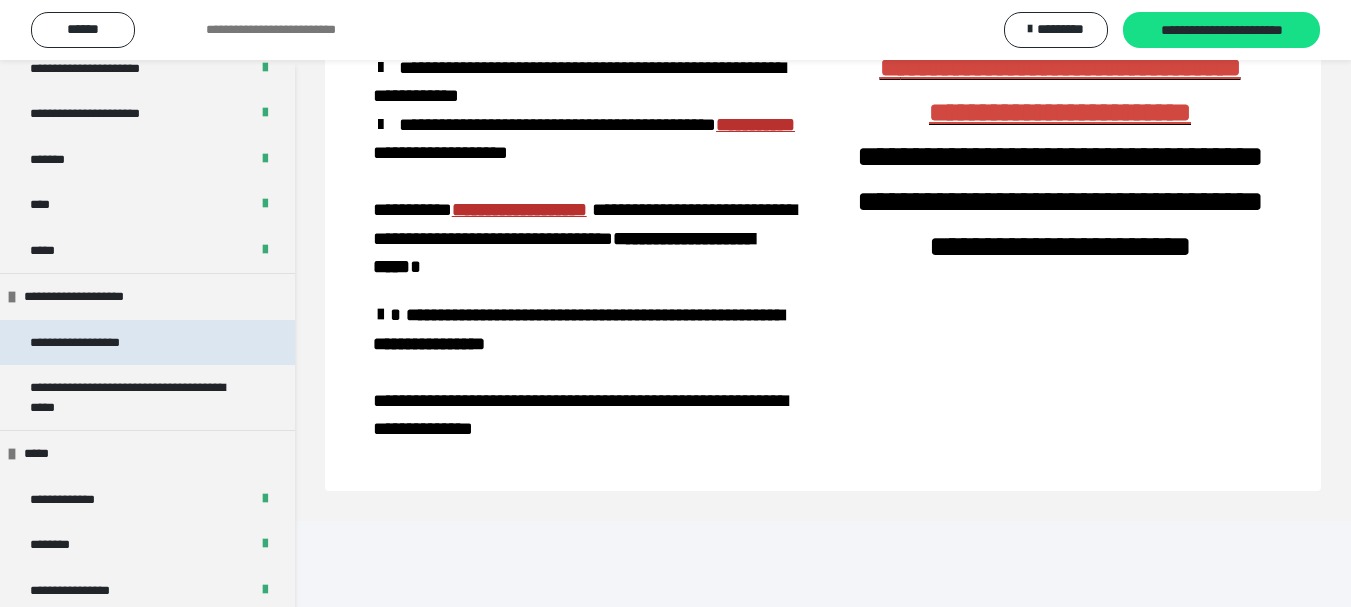 click on "**********" at bounding box center (98, 343) 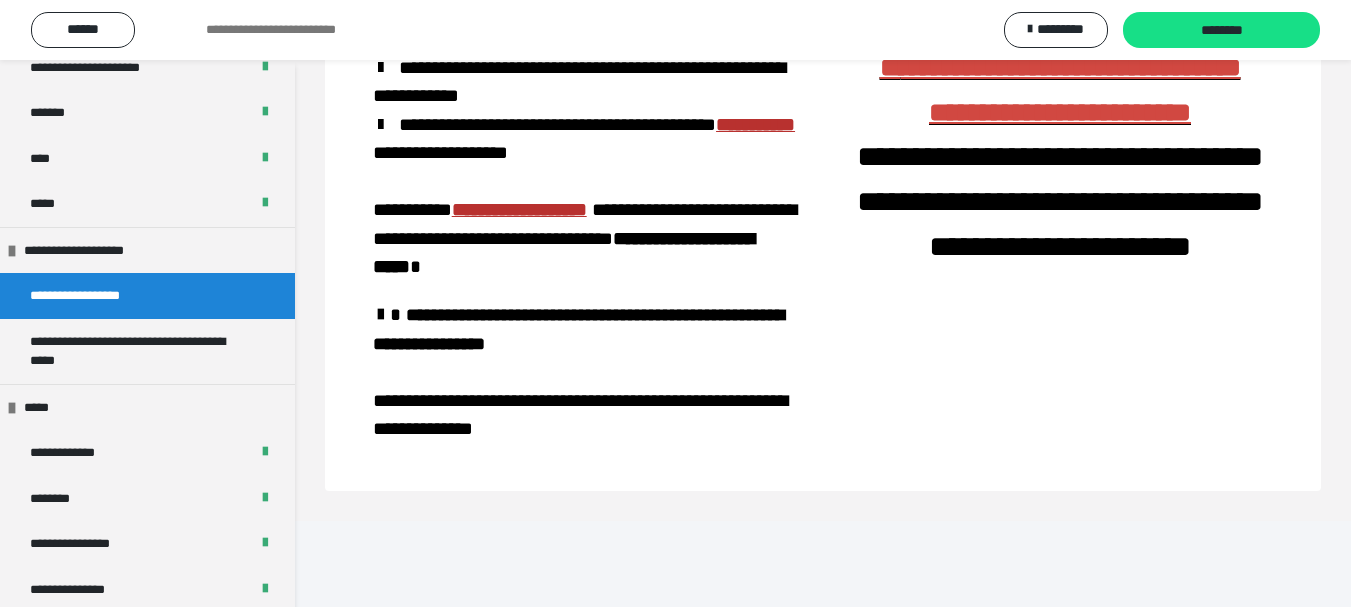 scroll, scrollTop: 2077, scrollLeft: 0, axis: vertical 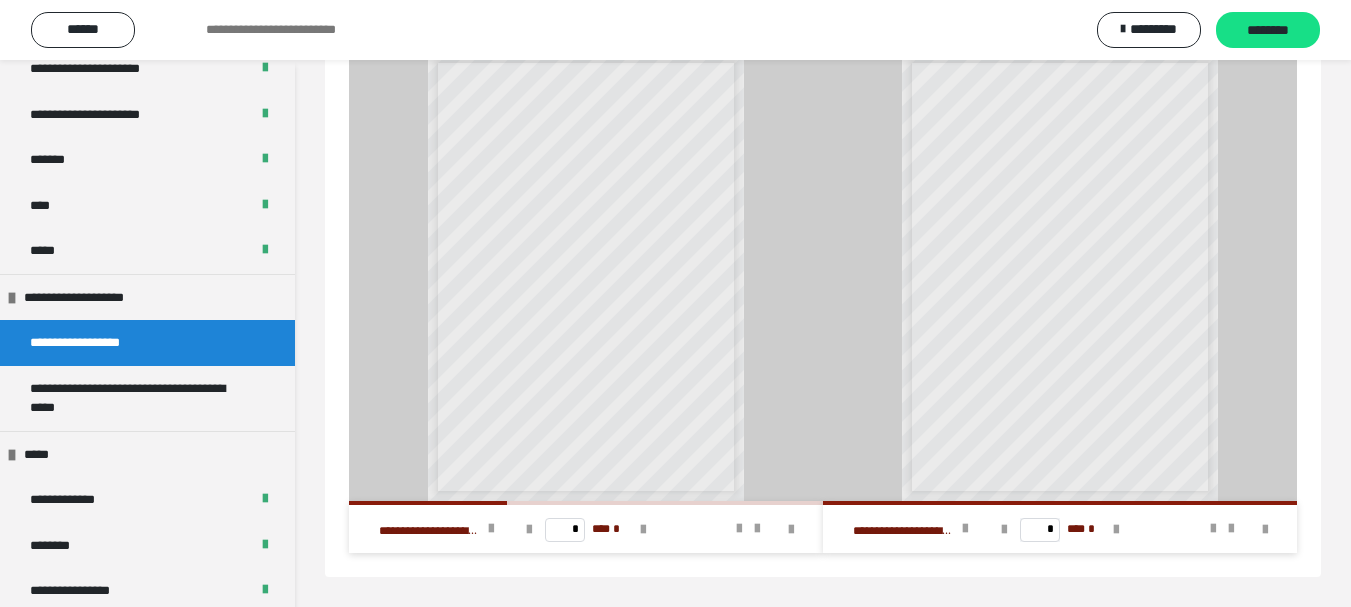 click on "**********" at bounding box center [538, 258] 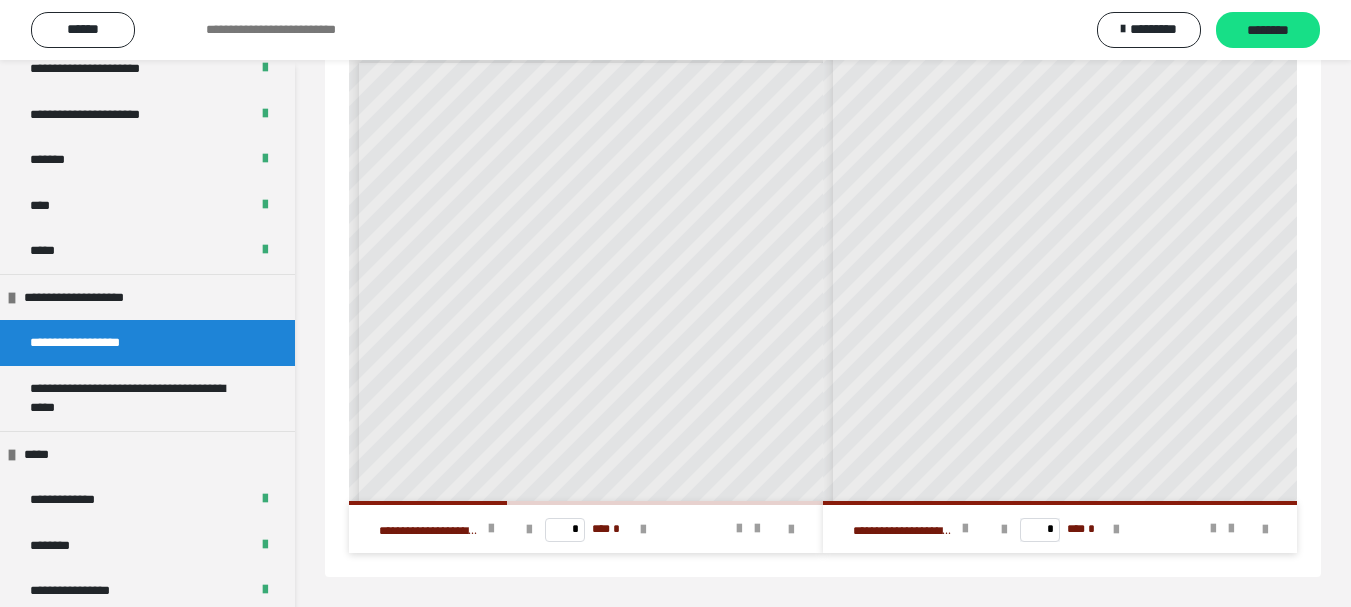 scroll, scrollTop: 640, scrollLeft: 0, axis: vertical 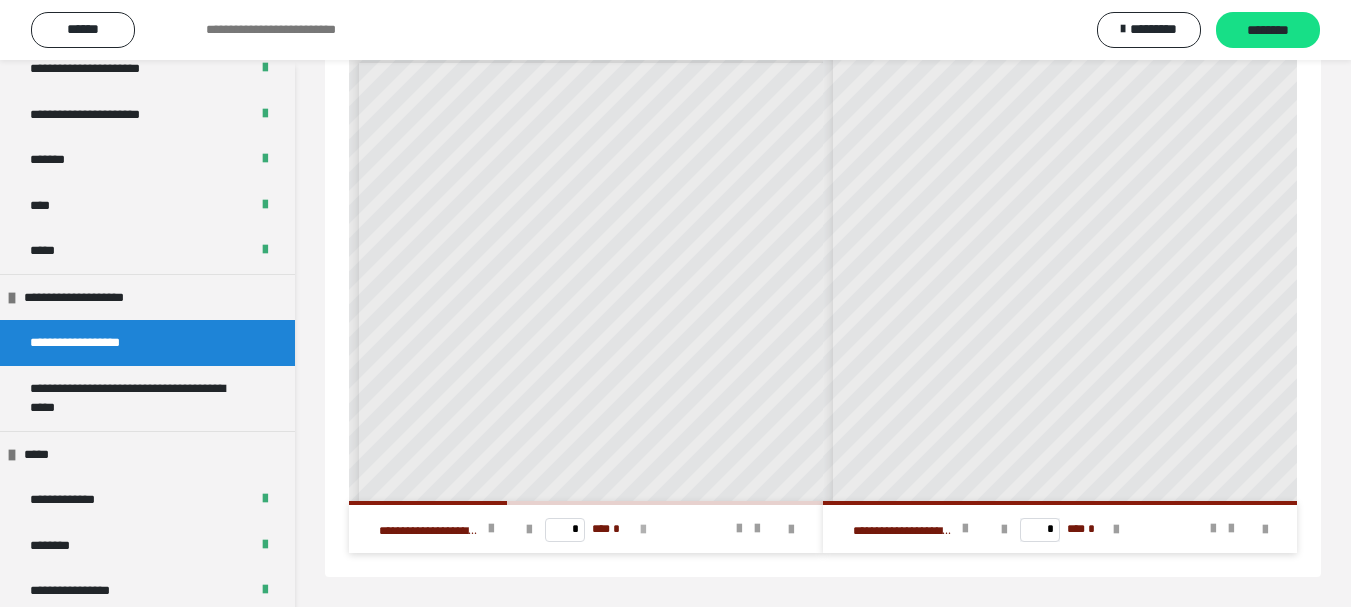 click at bounding box center (643, 530) 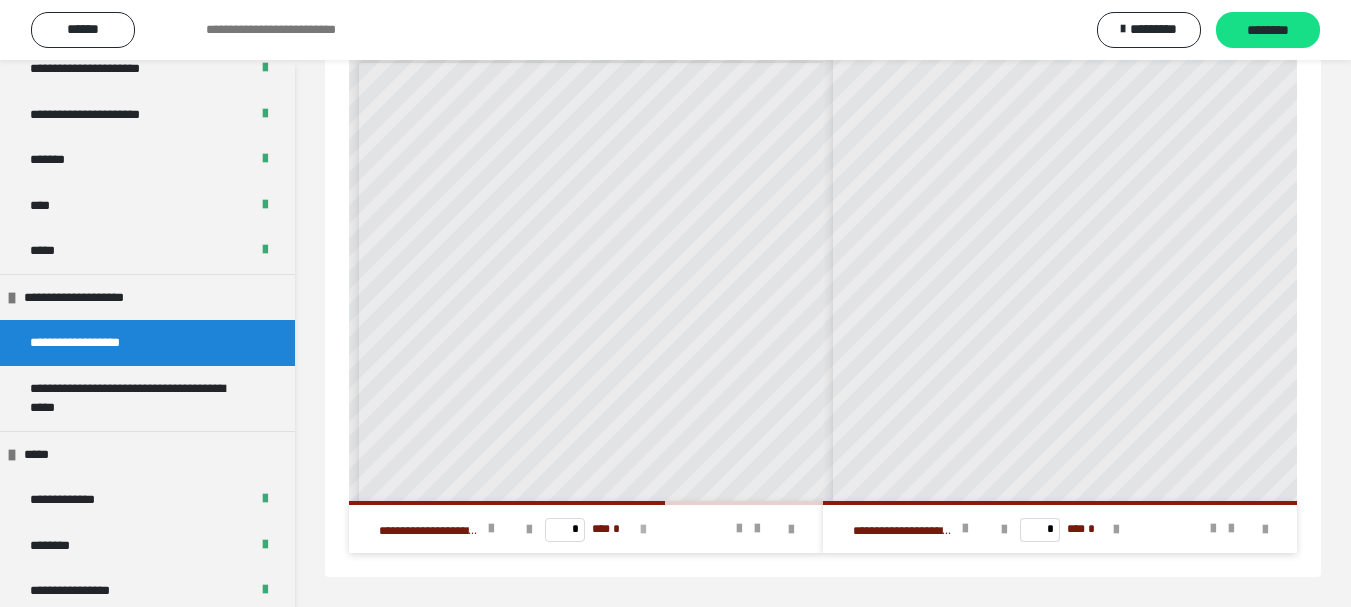 click at bounding box center (643, 530) 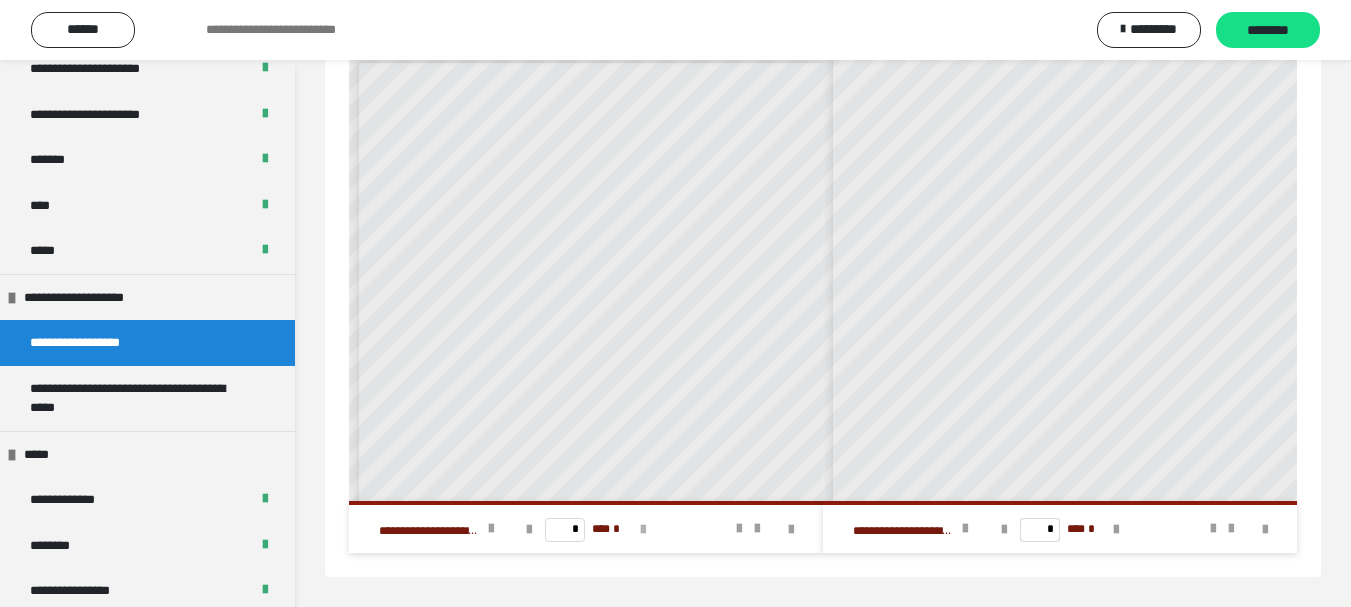 click on "* *** *" at bounding box center (586, 529) 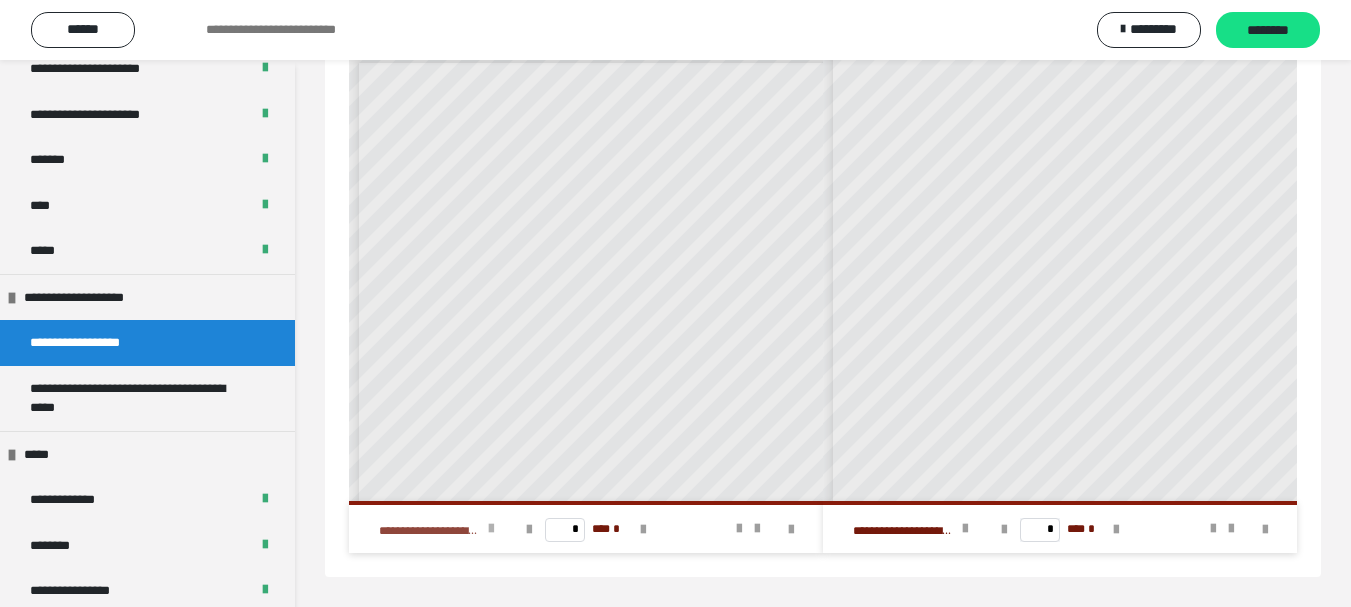 click at bounding box center (491, 529) 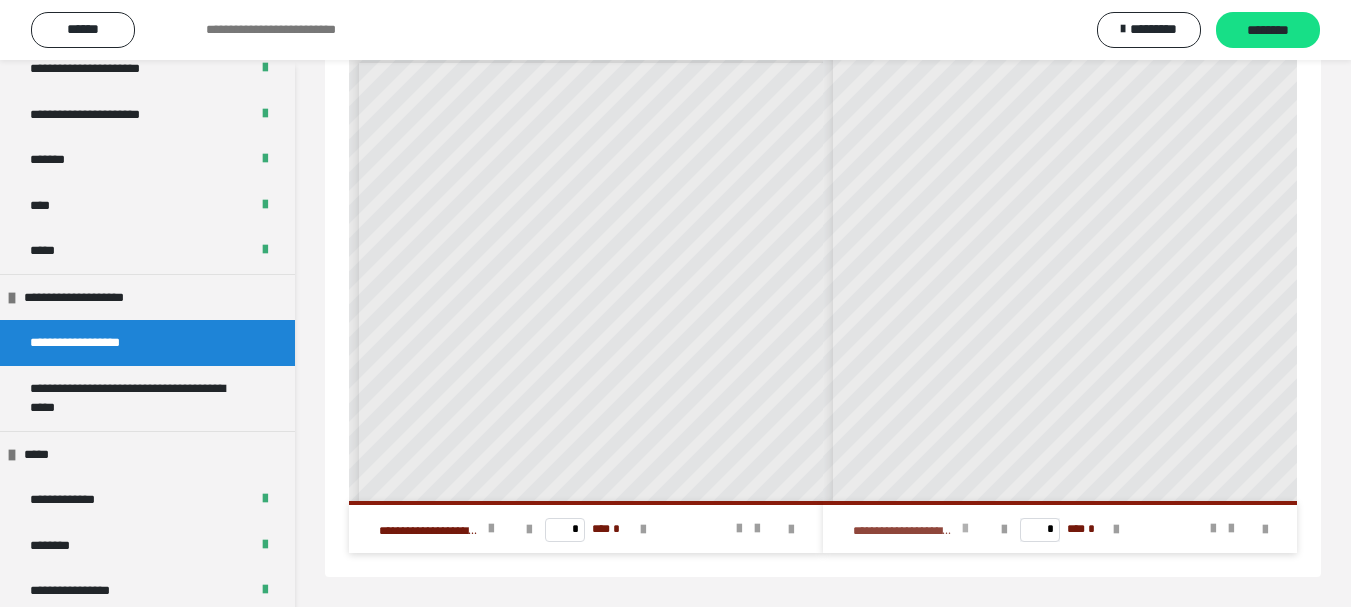 click at bounding box center (965, 529) 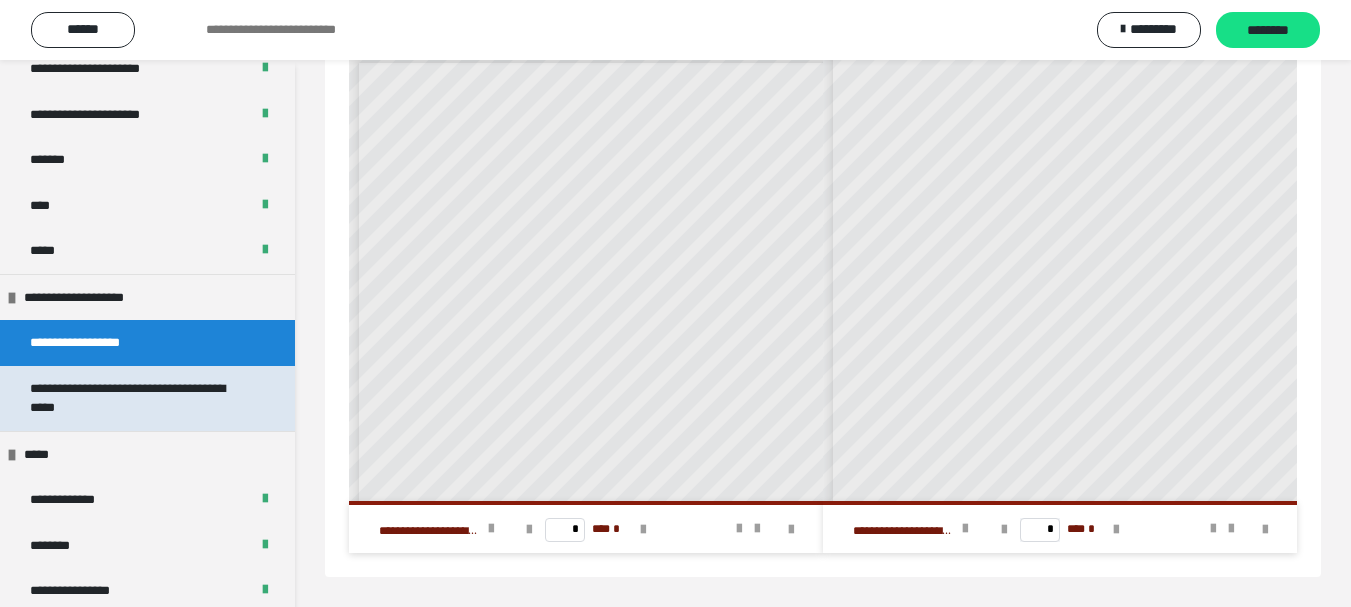 click on "**********" at bounding box center (132, 398) 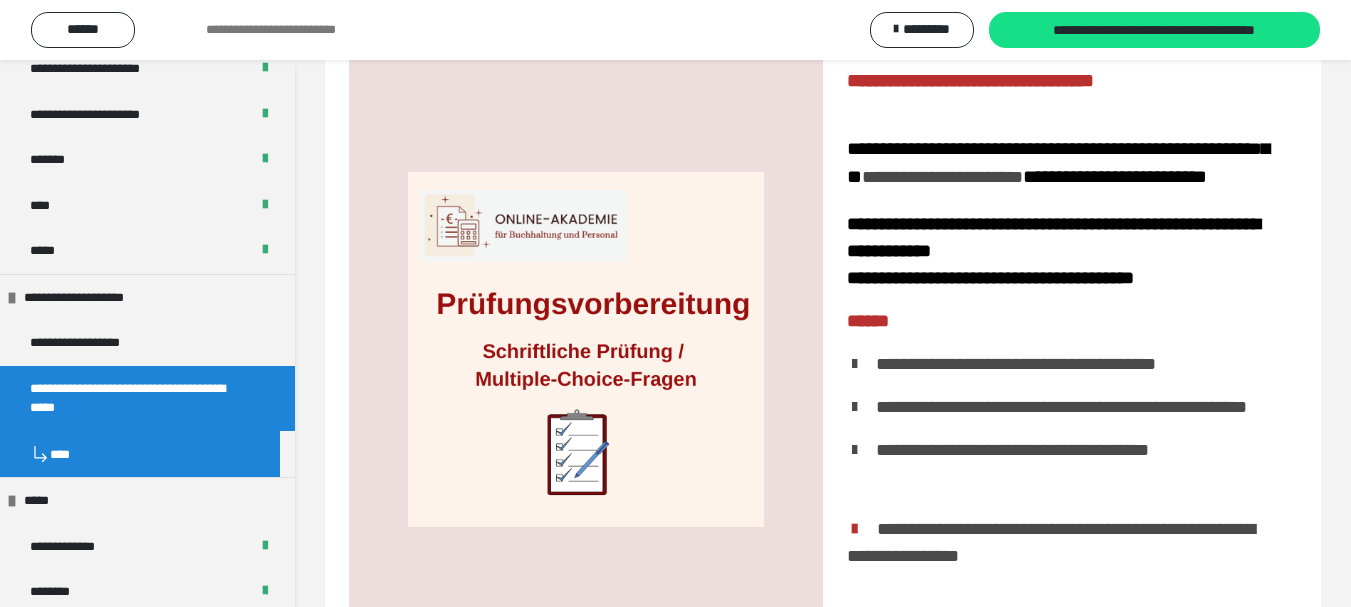 scroll, scrollTop: 297, scrollLeft: 0, axis: vertical 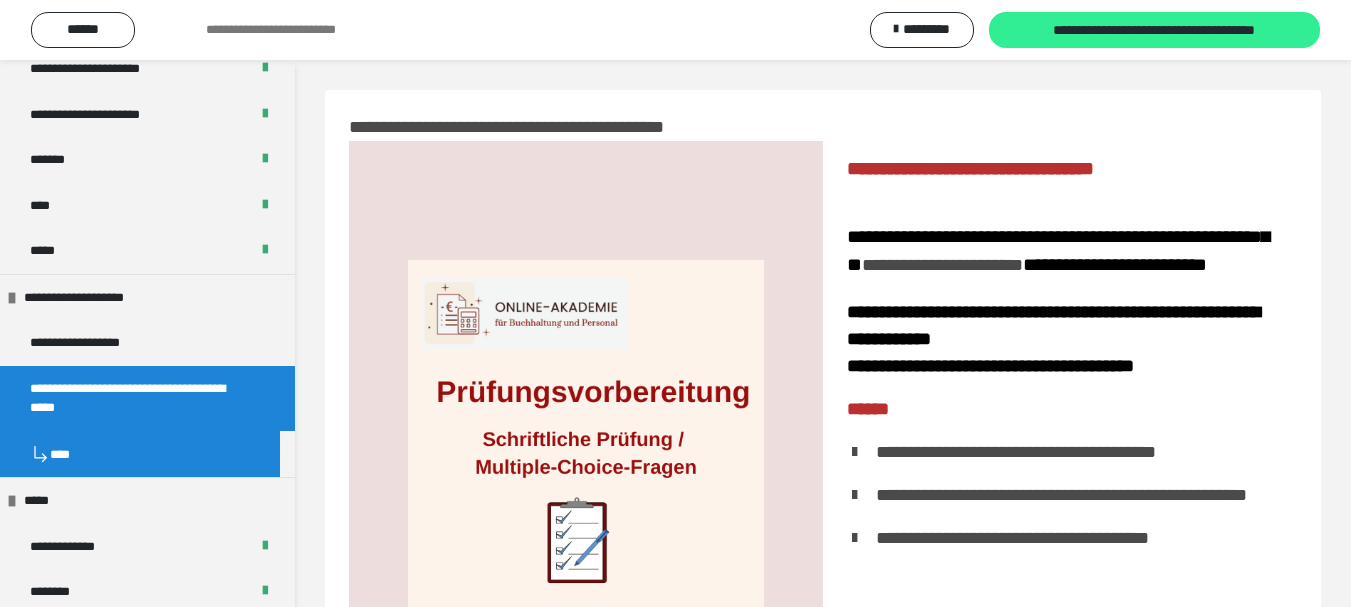 click on "**********" at bounding box center (1155, 30) 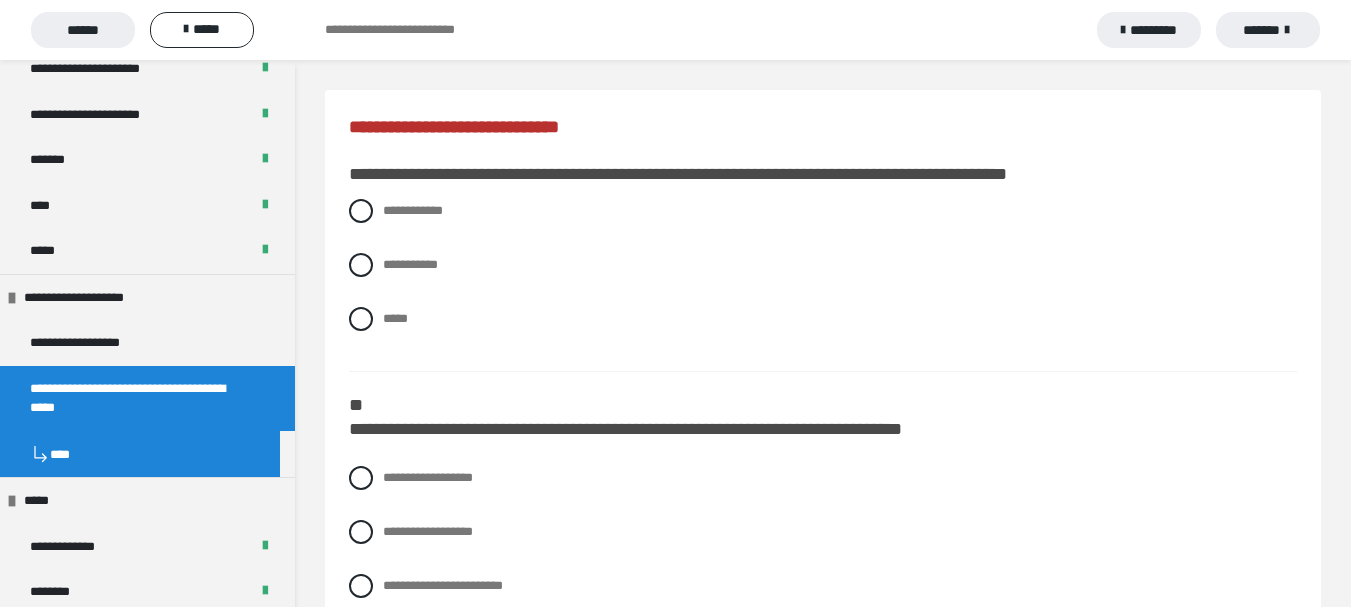 scroll, scrollTop: 2608, scrollLeft: 0, axis: vertical 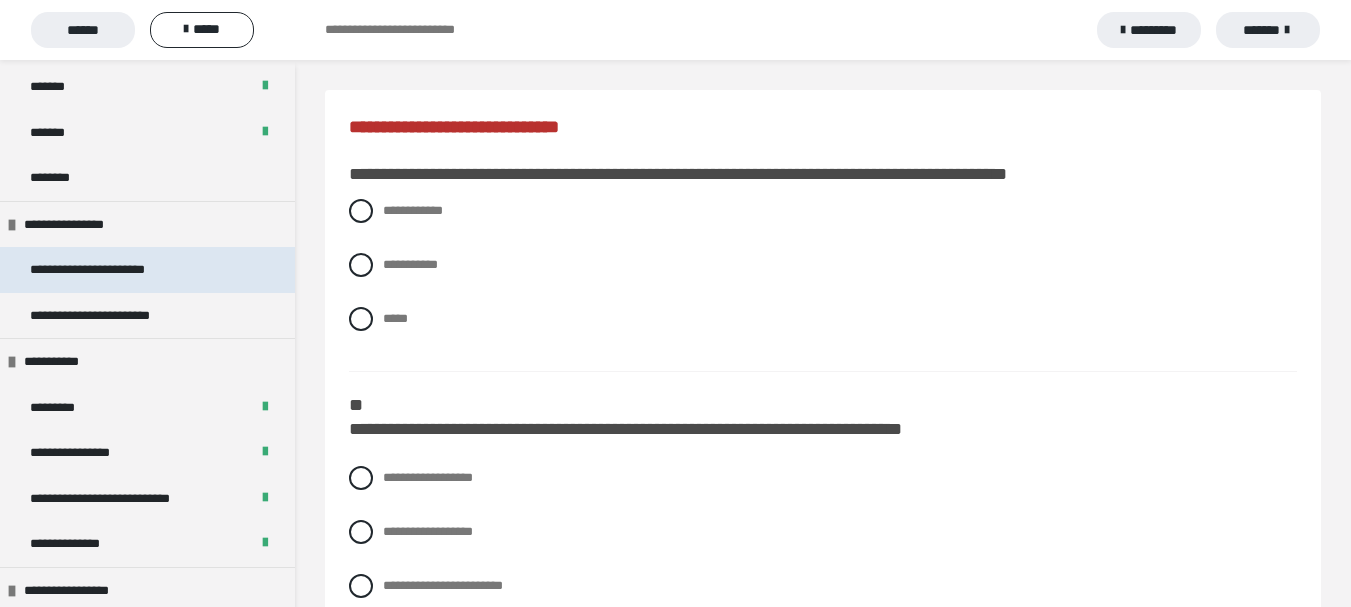 click on "**********" at bounding box center [103, 270] 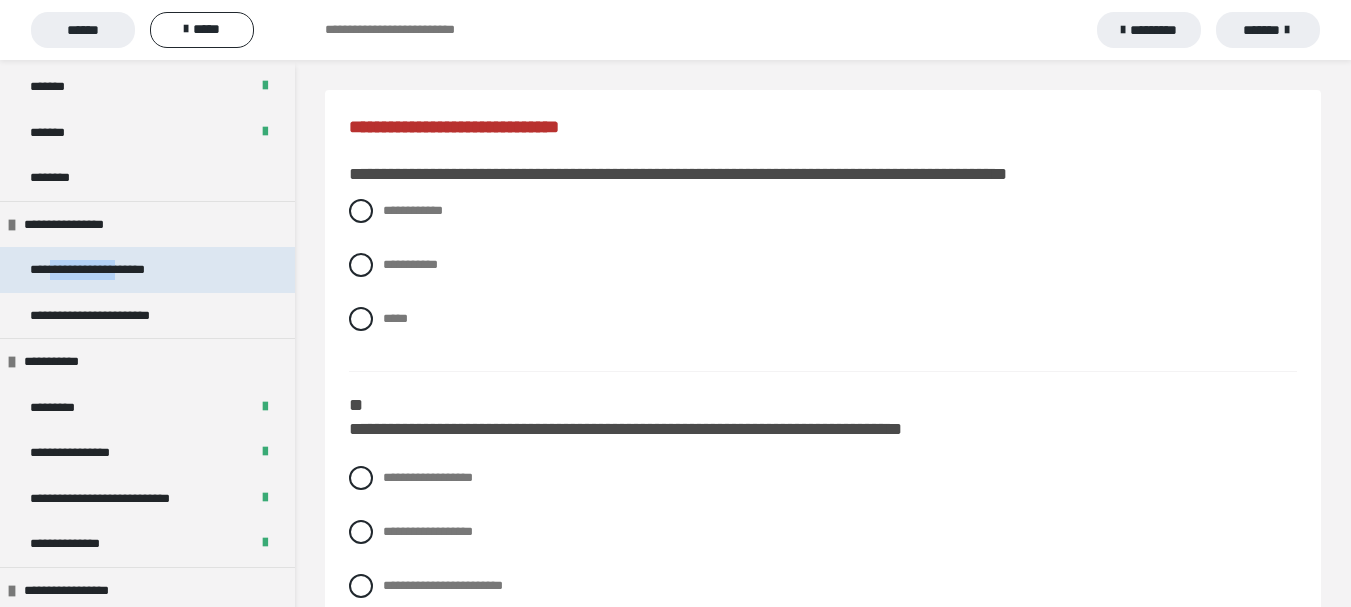 click on "**********" at bounding box center [103, 270] 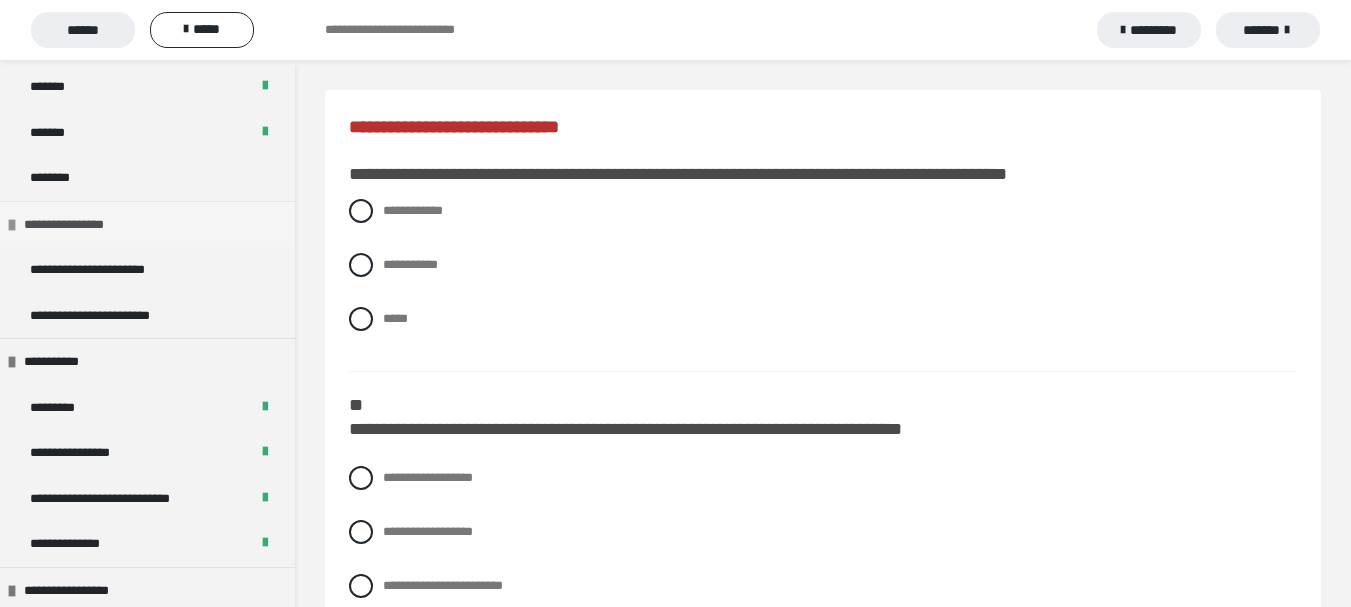 click on "**********" at bounding box center (147, 224) 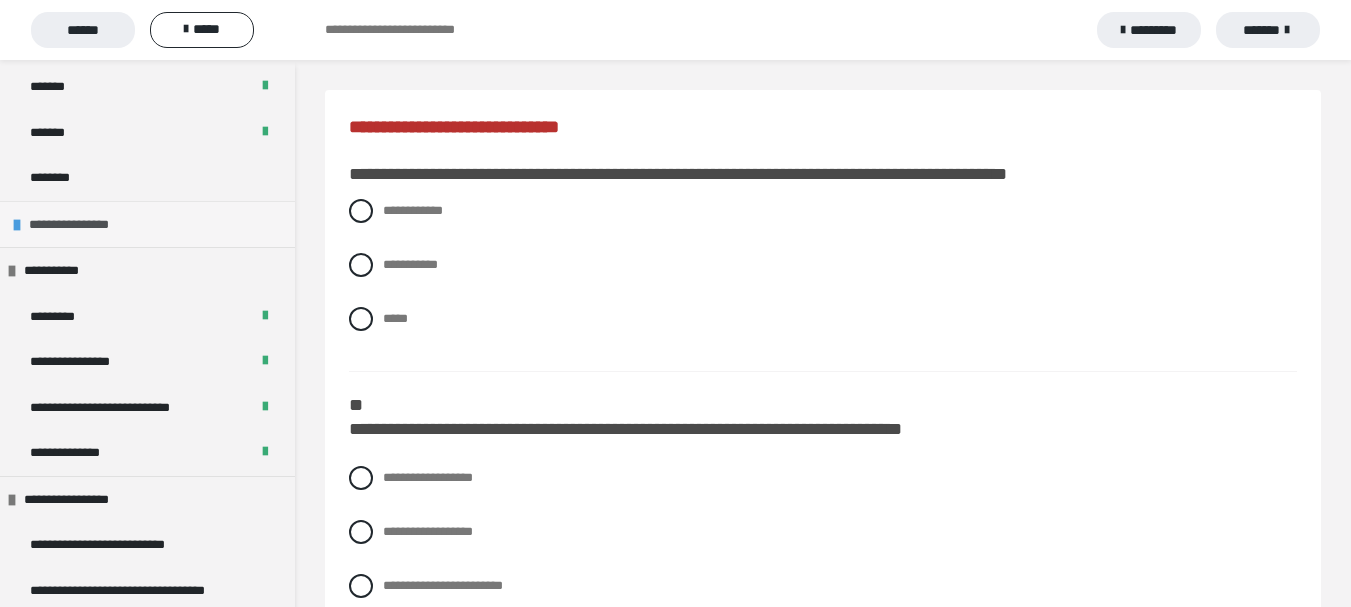 click on "**********" at bounding box center [83, 225] 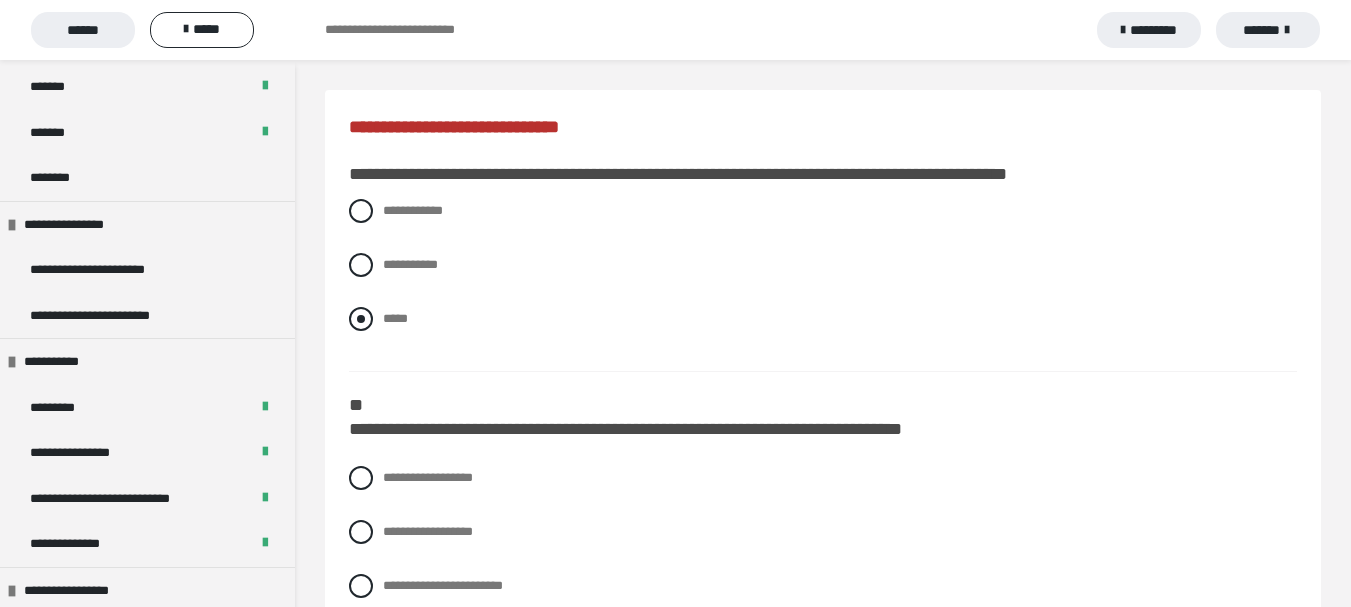 click at bounding box center (361, 319) 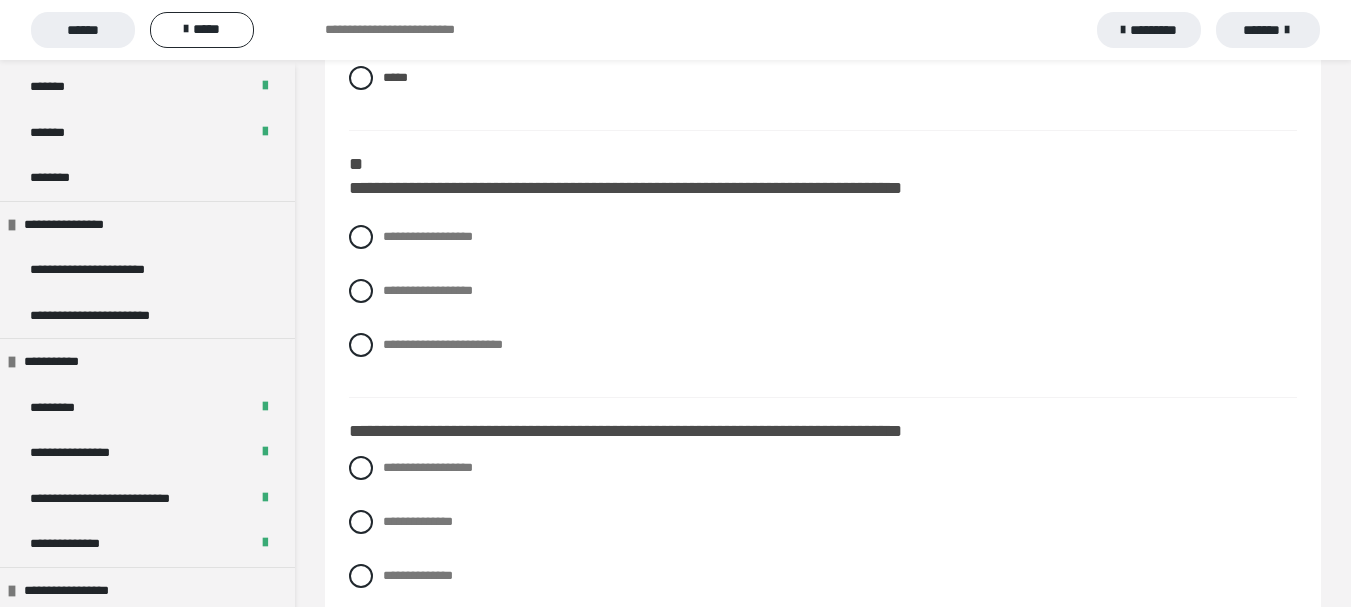 scroll, scrollTop: 280, scrollLeft: 0, axis: vertical 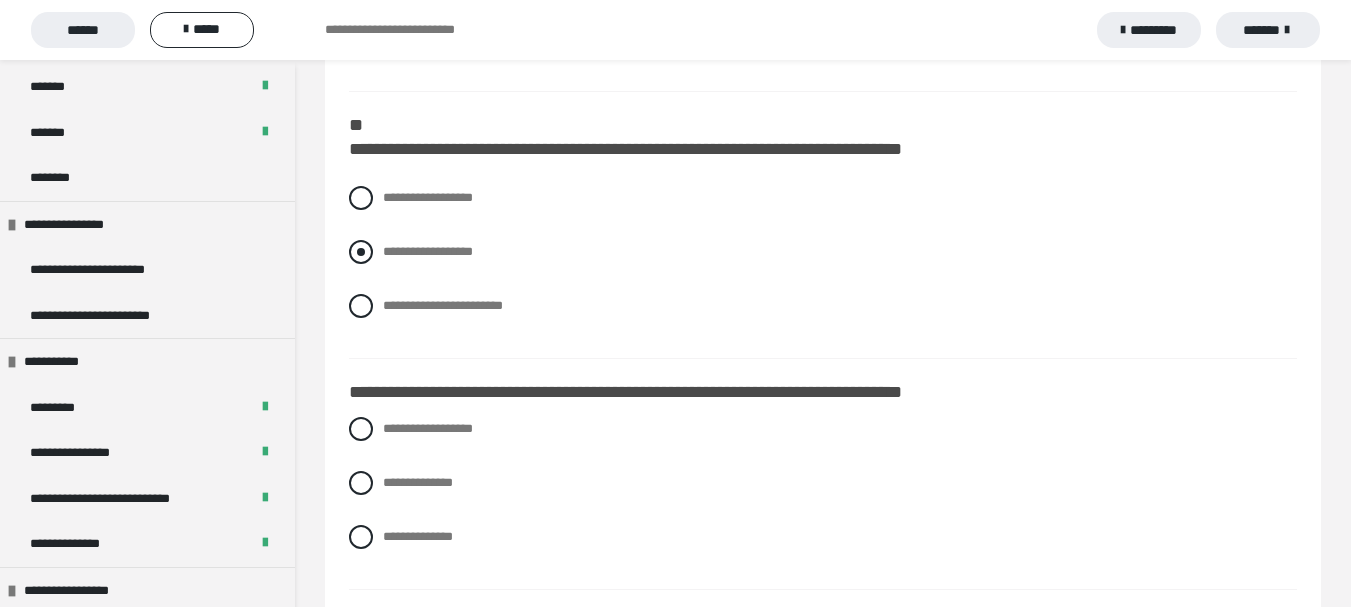 click at bounding box center (361, 252) 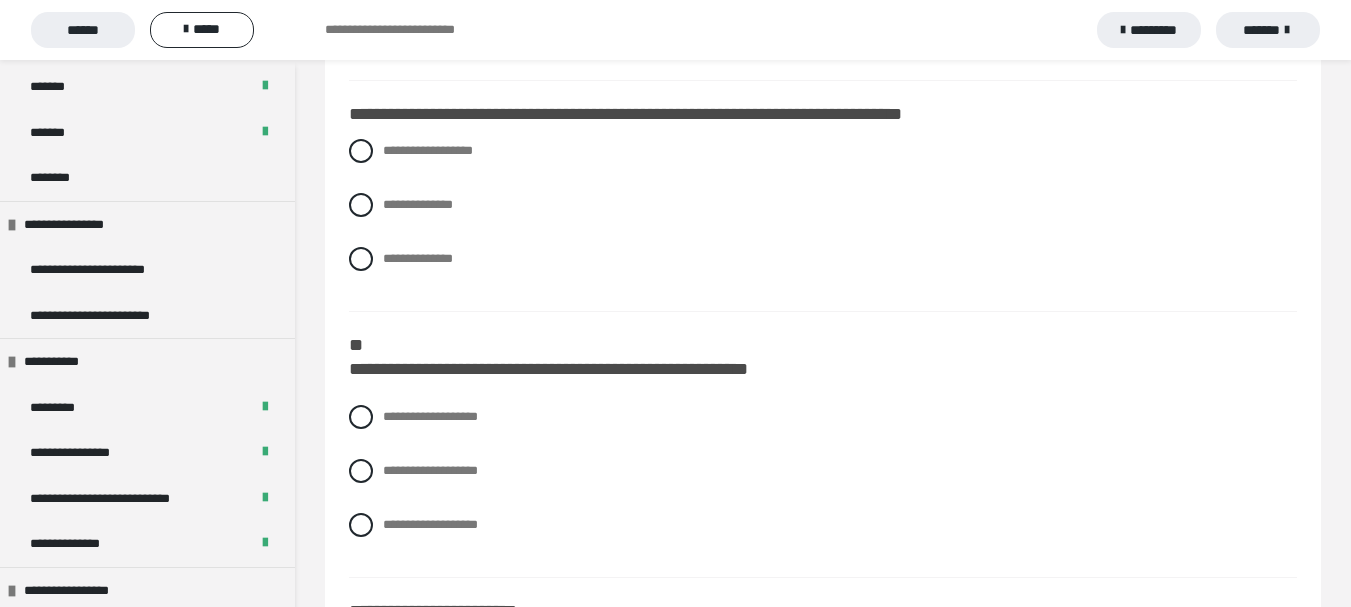 scroll, scrollTop: 560, scrollLeft: 0, axis: vertical 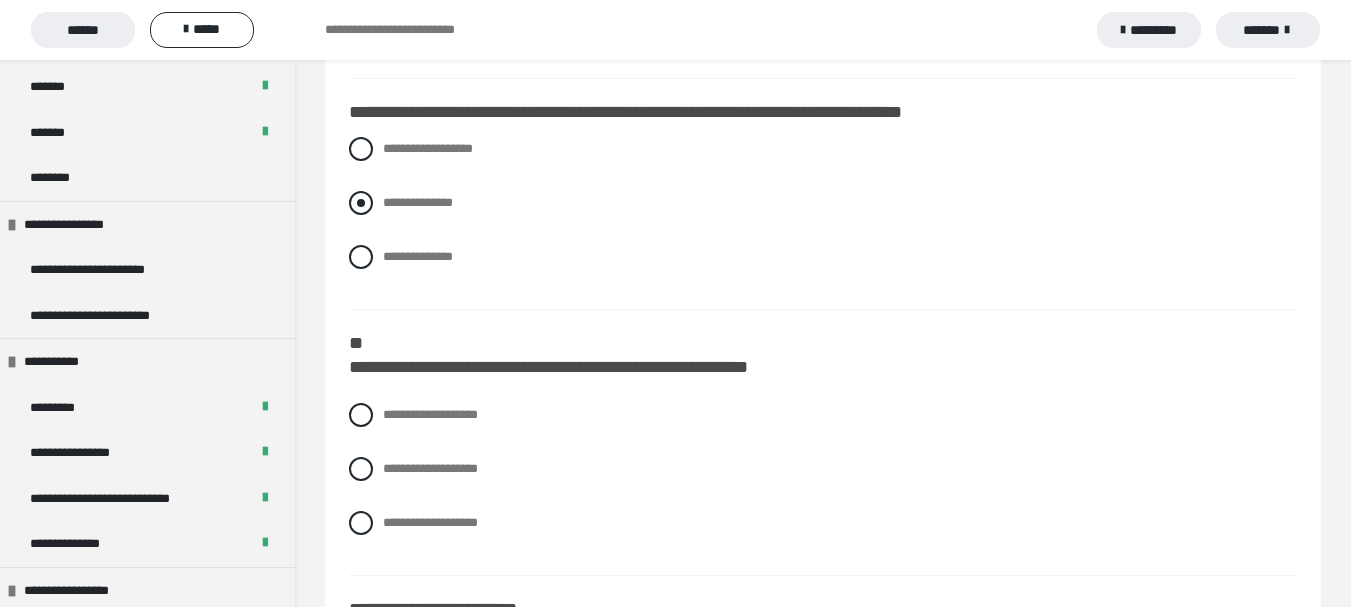 click at bounding box center [361, 203] 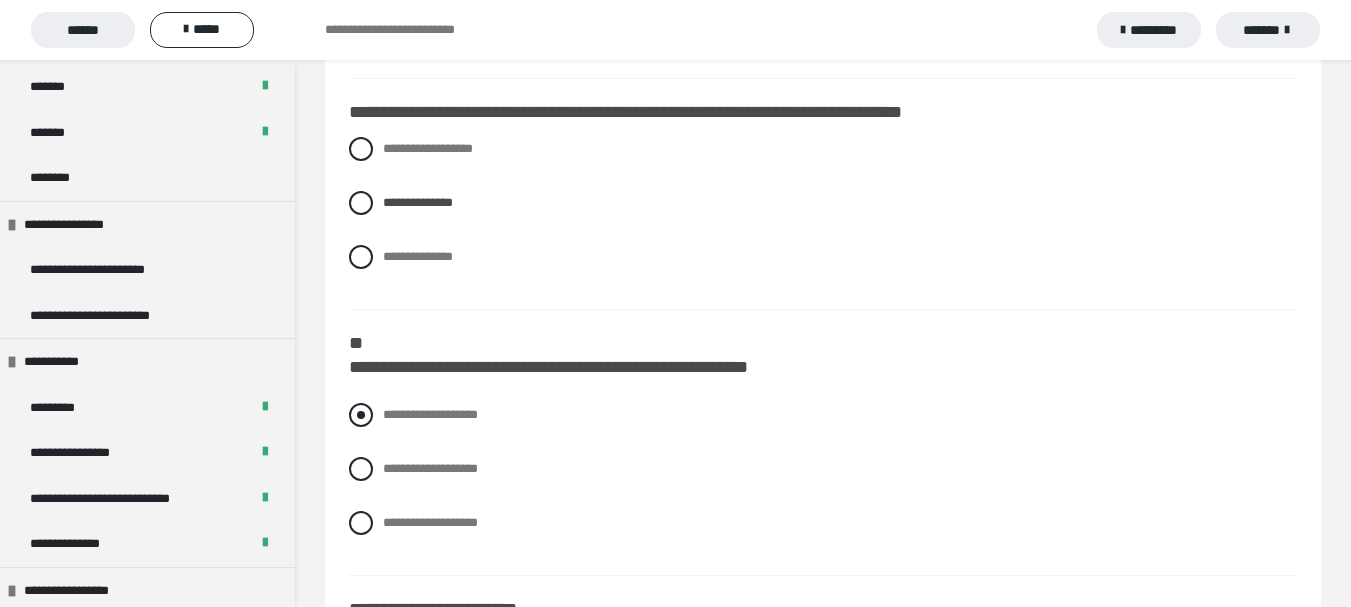 click at bounding box center (361, 415) 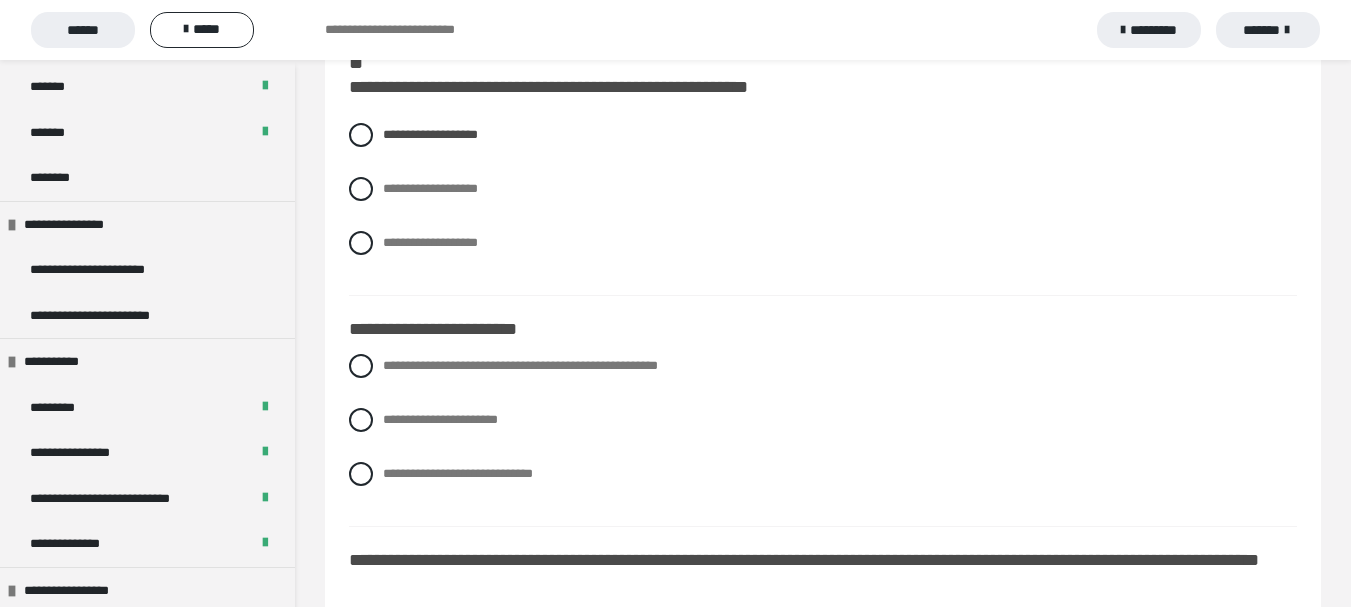 scroll, scrollTop: 880, scrollLeft: 0, axis: vertical 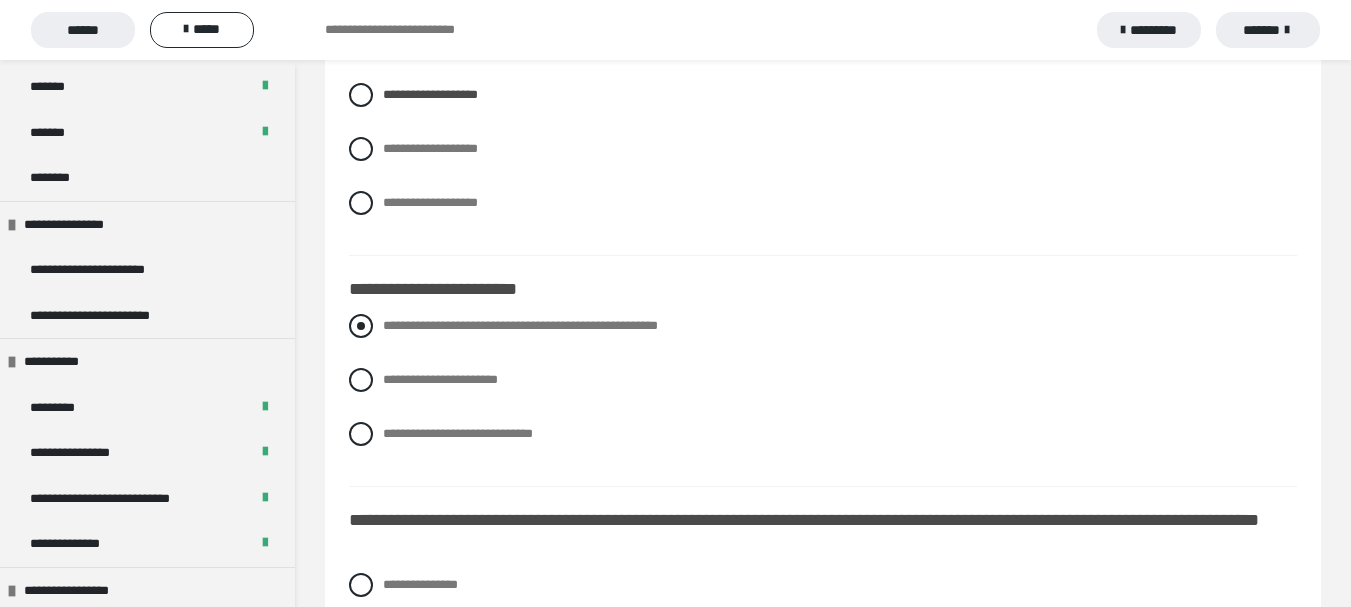 click at bounding box center [361, 326] 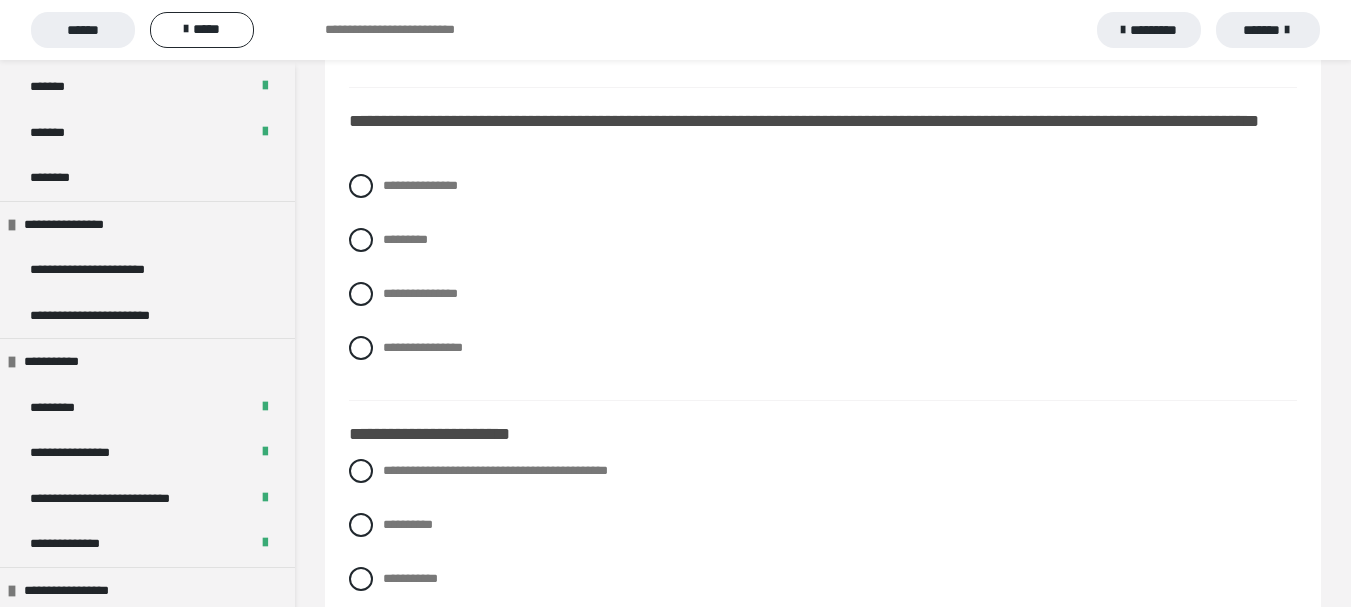 scroll, scrollTop: 1280, scrollLeft: 0, axis: vertical 